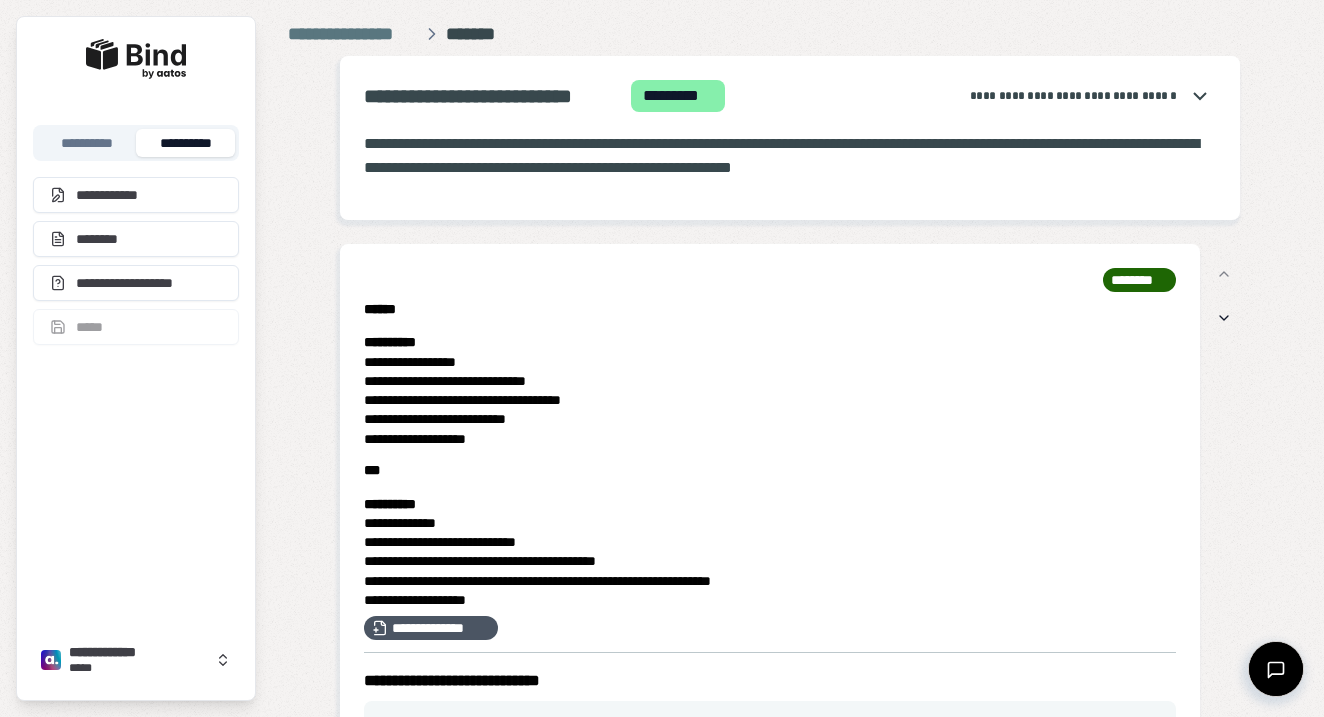 scroll, scrollTop: 0, scrollLeft: 0, axis: both 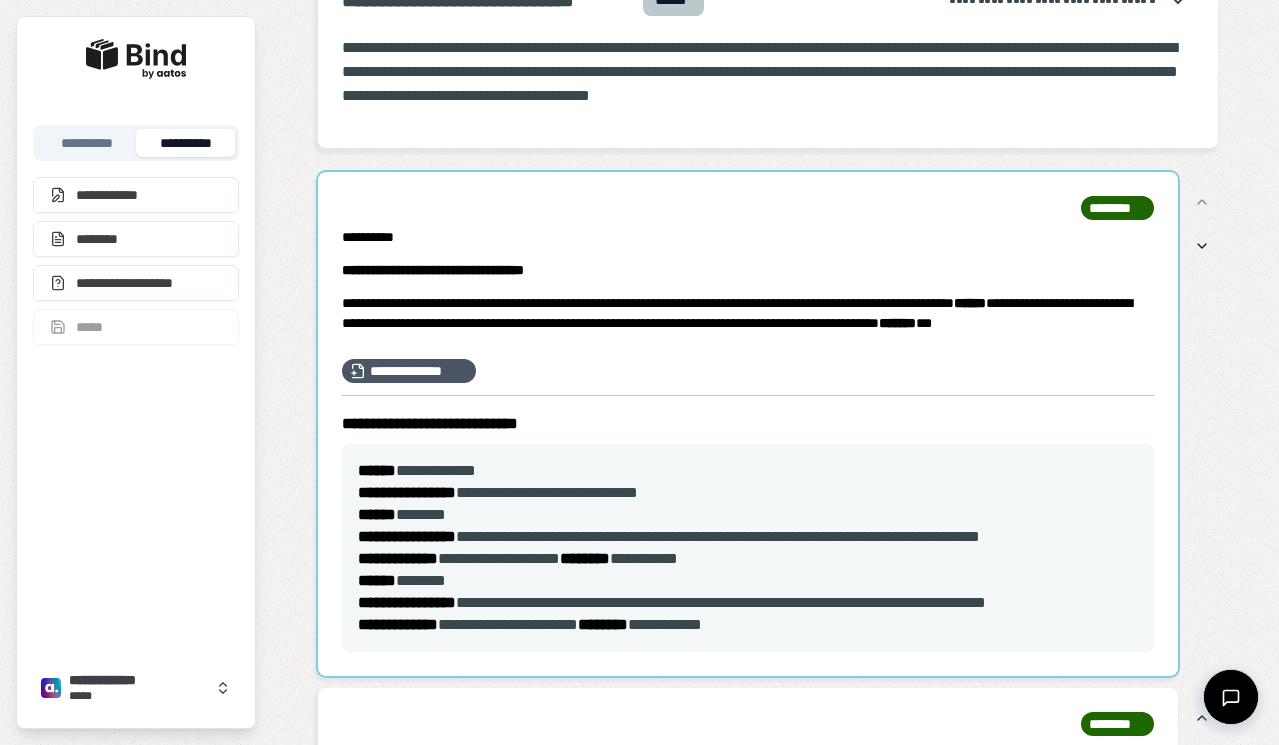 click at bounding box center [748, 424] 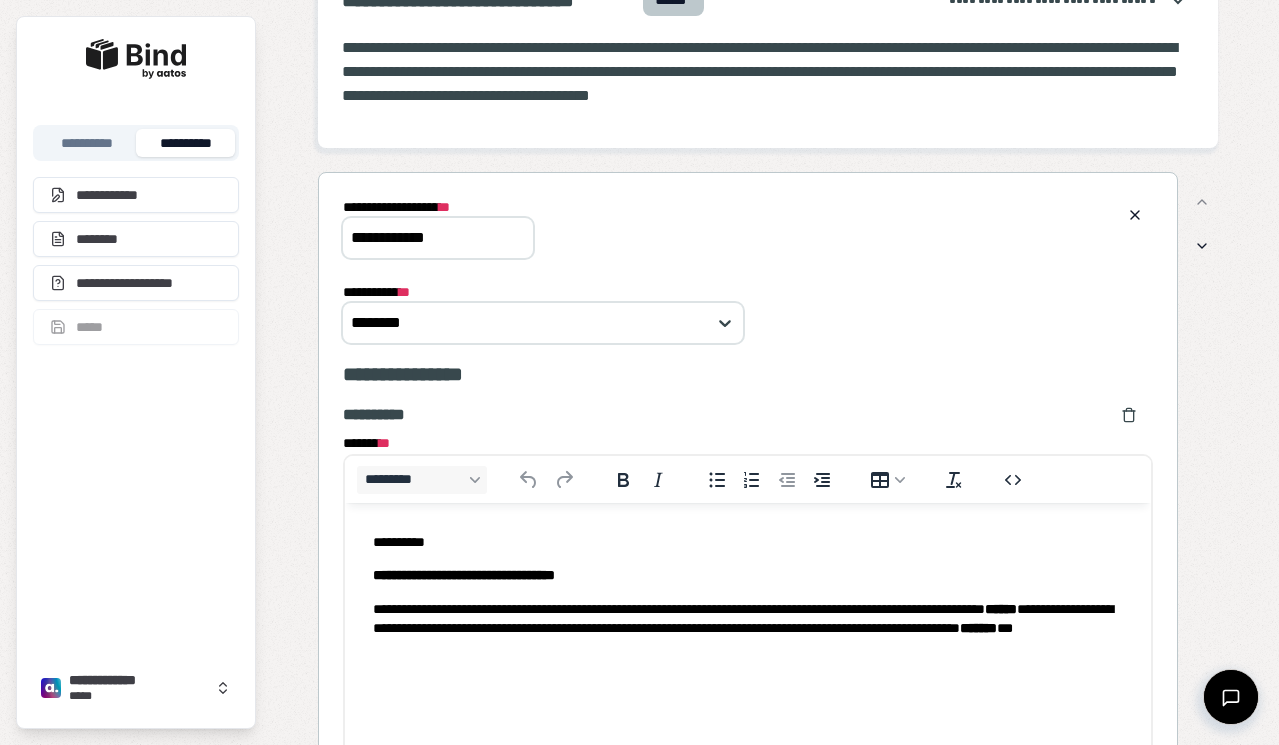 scroll, scrollTop: 0, scrollLeft: 0, axis: both 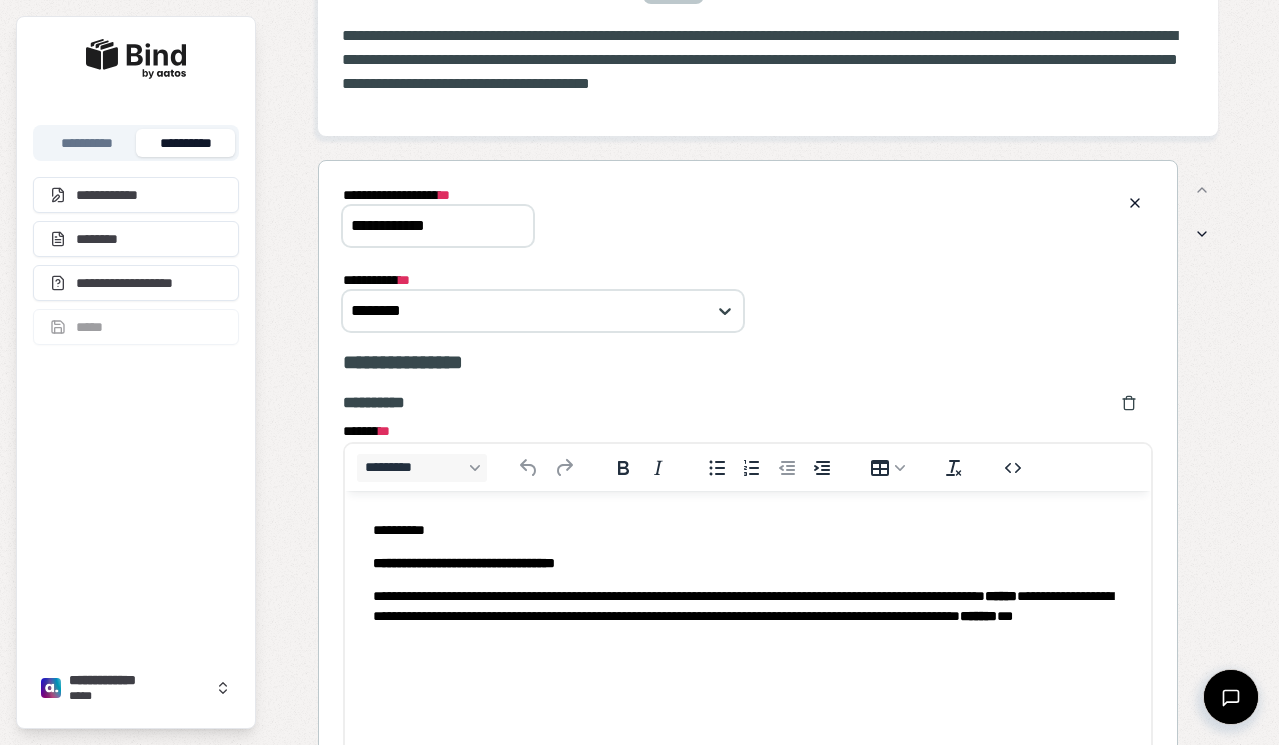 click on "**********" at bounding box center [748, 215] 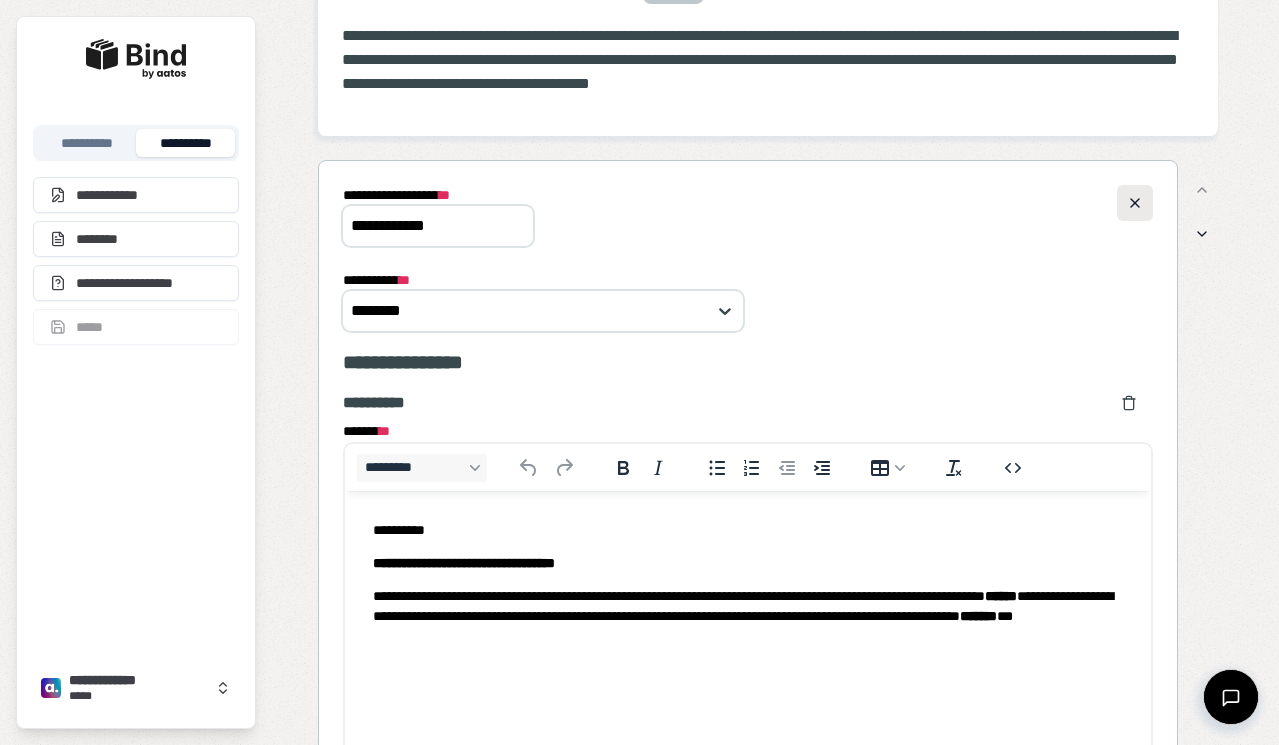 click at bounding box center [1135, 203] 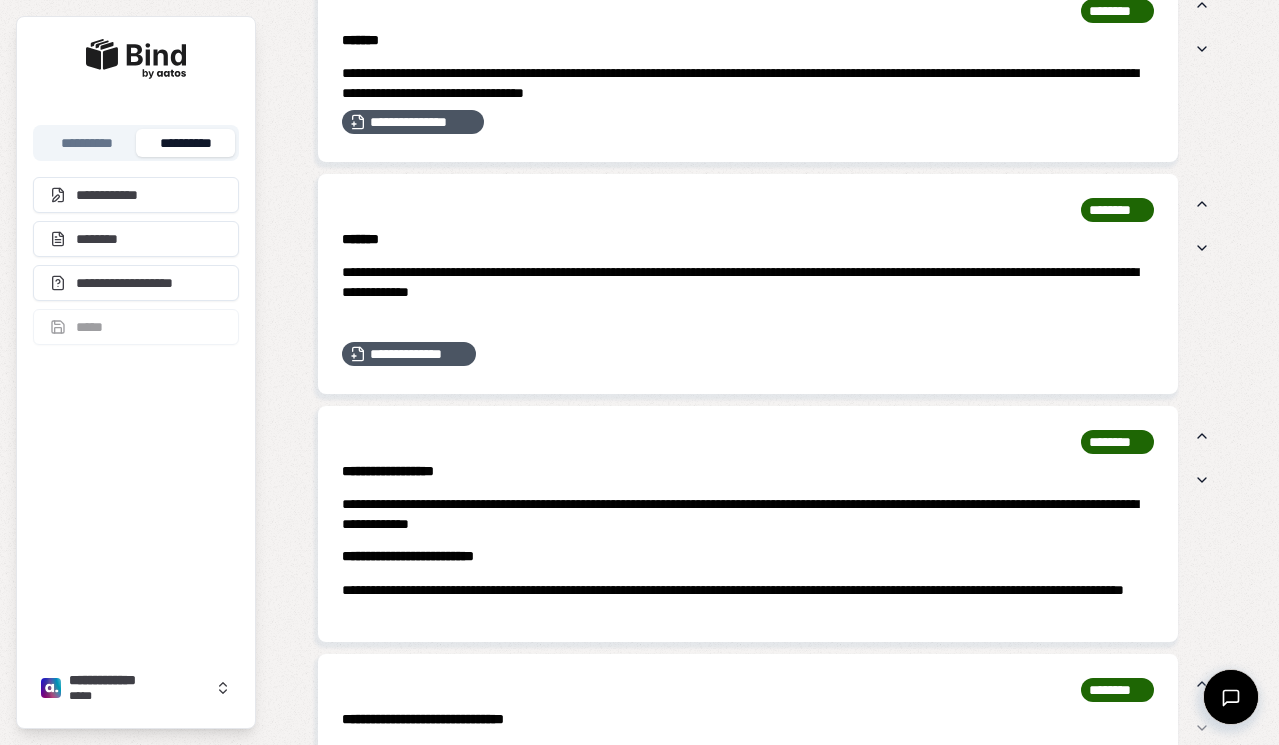 scroll, scrollTop: 584, scrollLeft: 0, axis: vertical 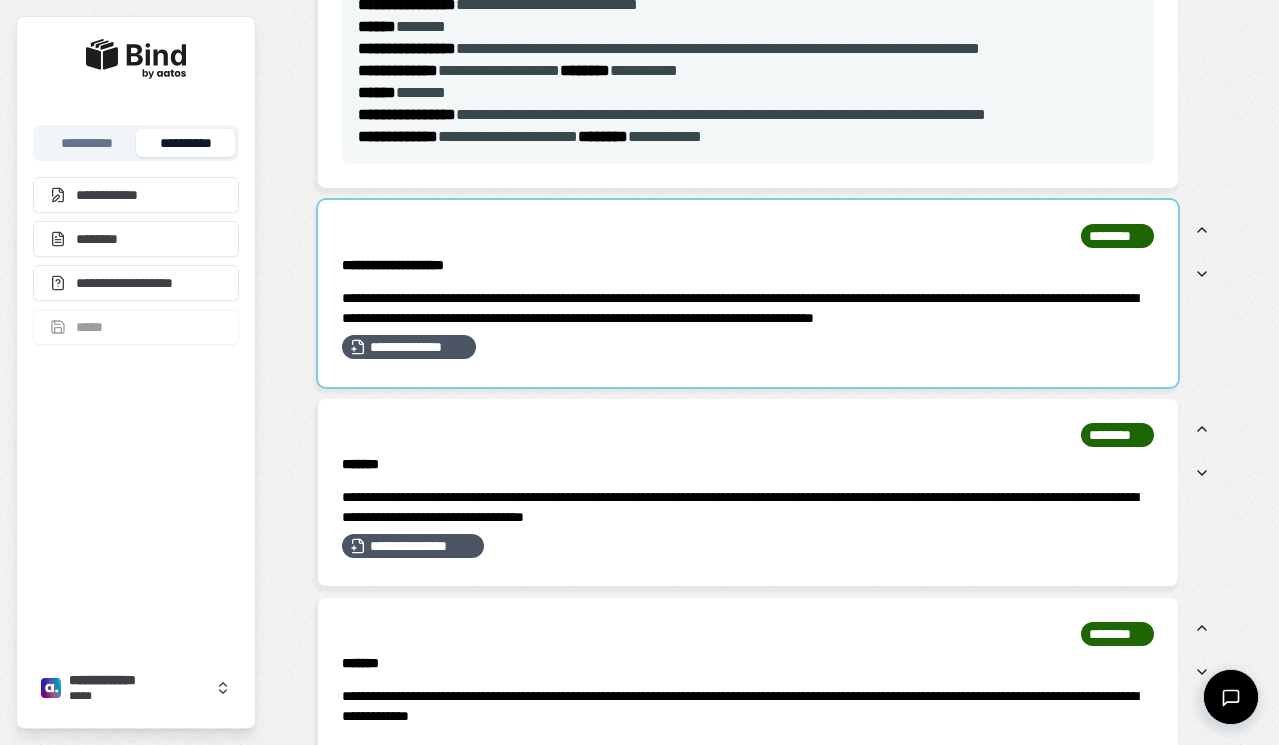 click at bounding box center (748, 293) 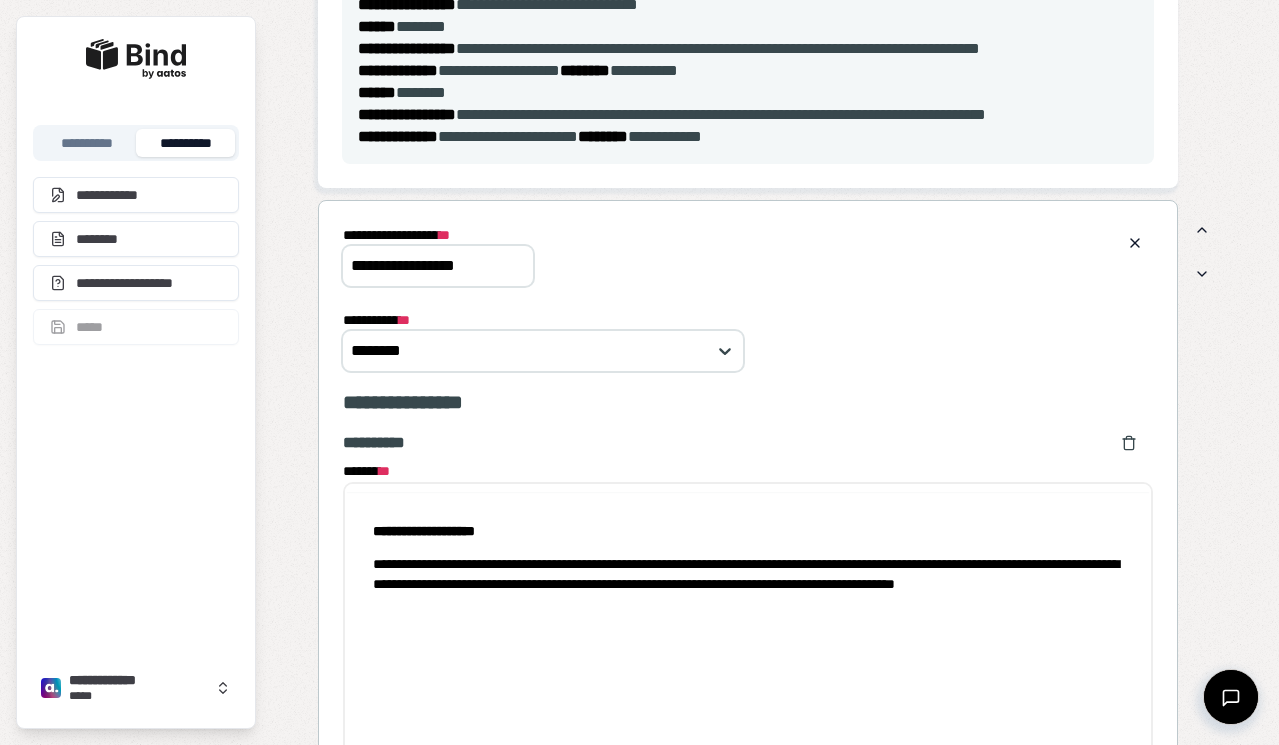 scroll, scrollTop: 0, scrollLeft: 0, axis: both 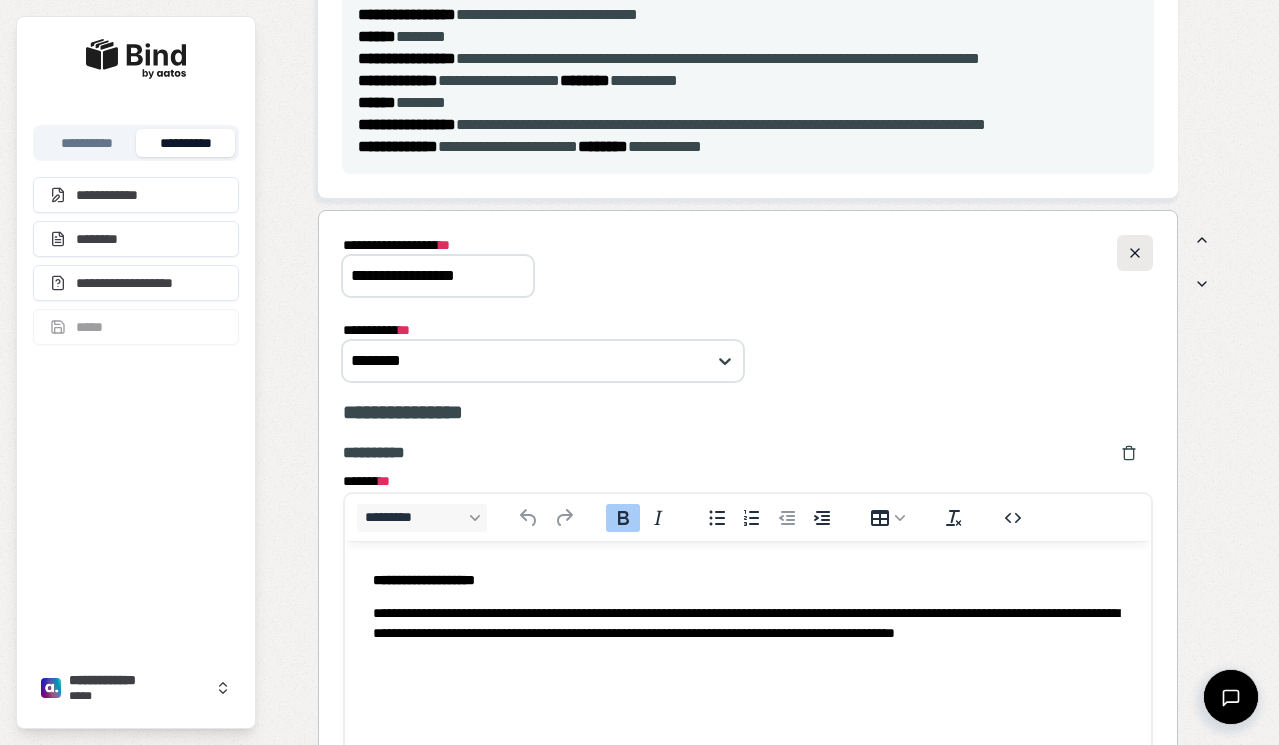 click at bounding box center (1135, 253) 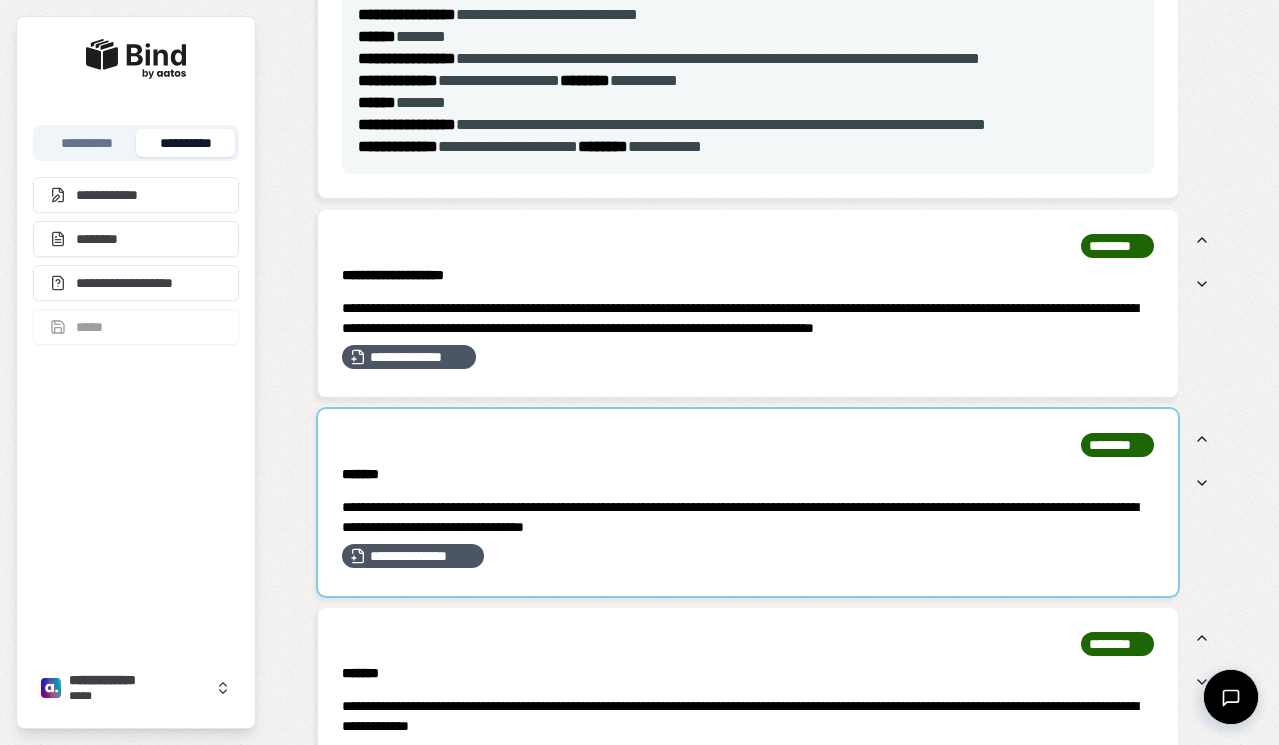 click at bounding box center (748, 502) 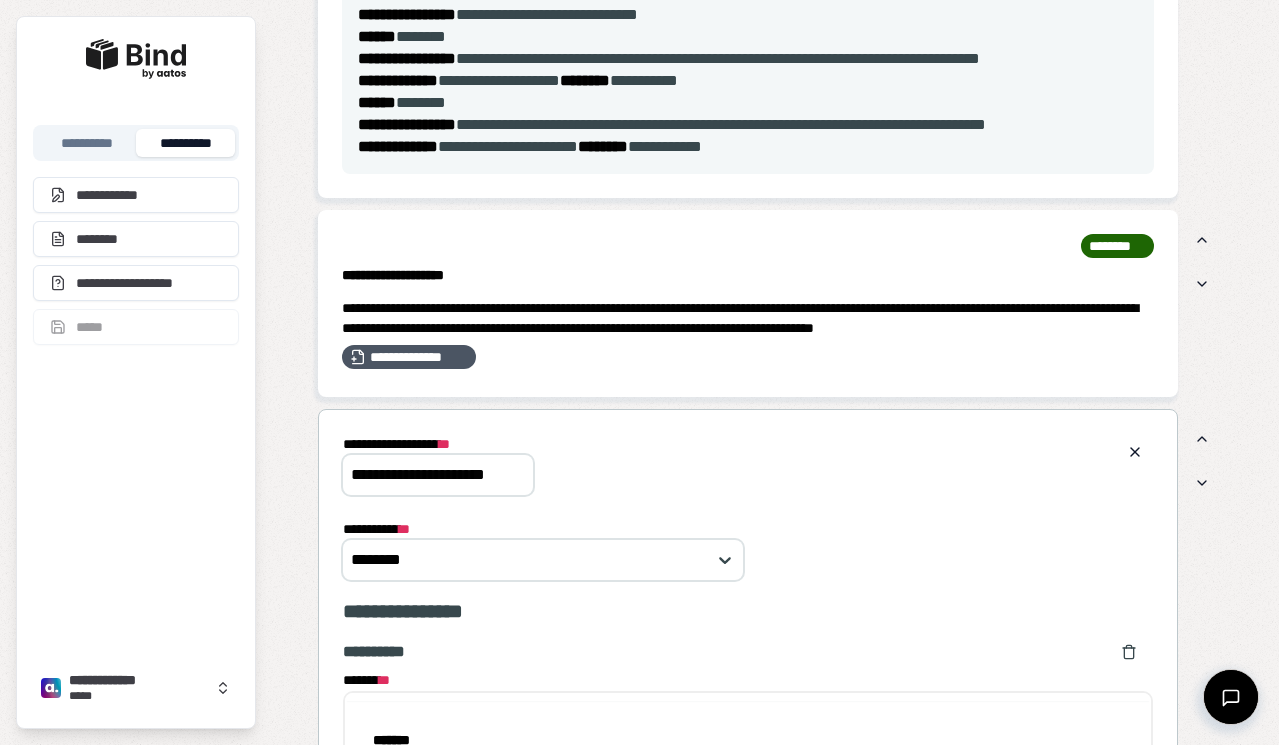 scroll, scrollTop: 0, scrollLeft: 0, axis: both 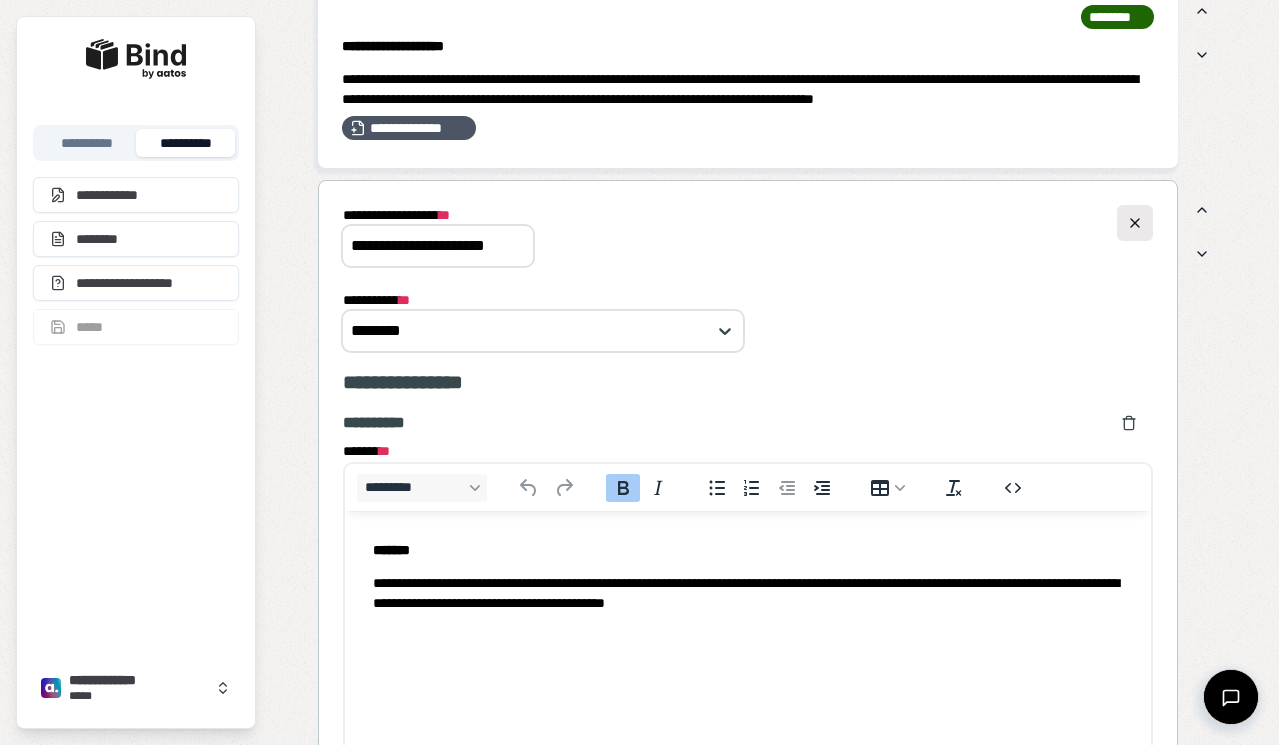 click at bounding box center (1135, 223) 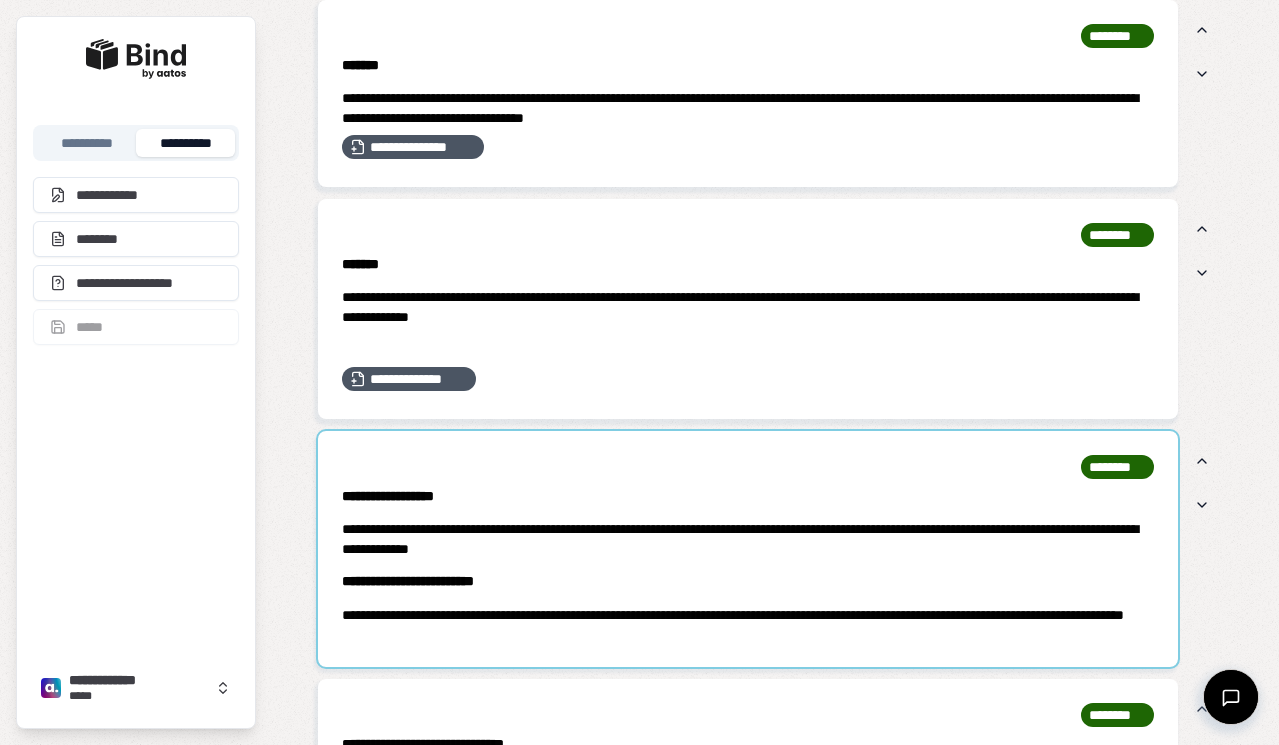 scroll, scrollTop: 1067, scrollLeft: 0, axis: vertical 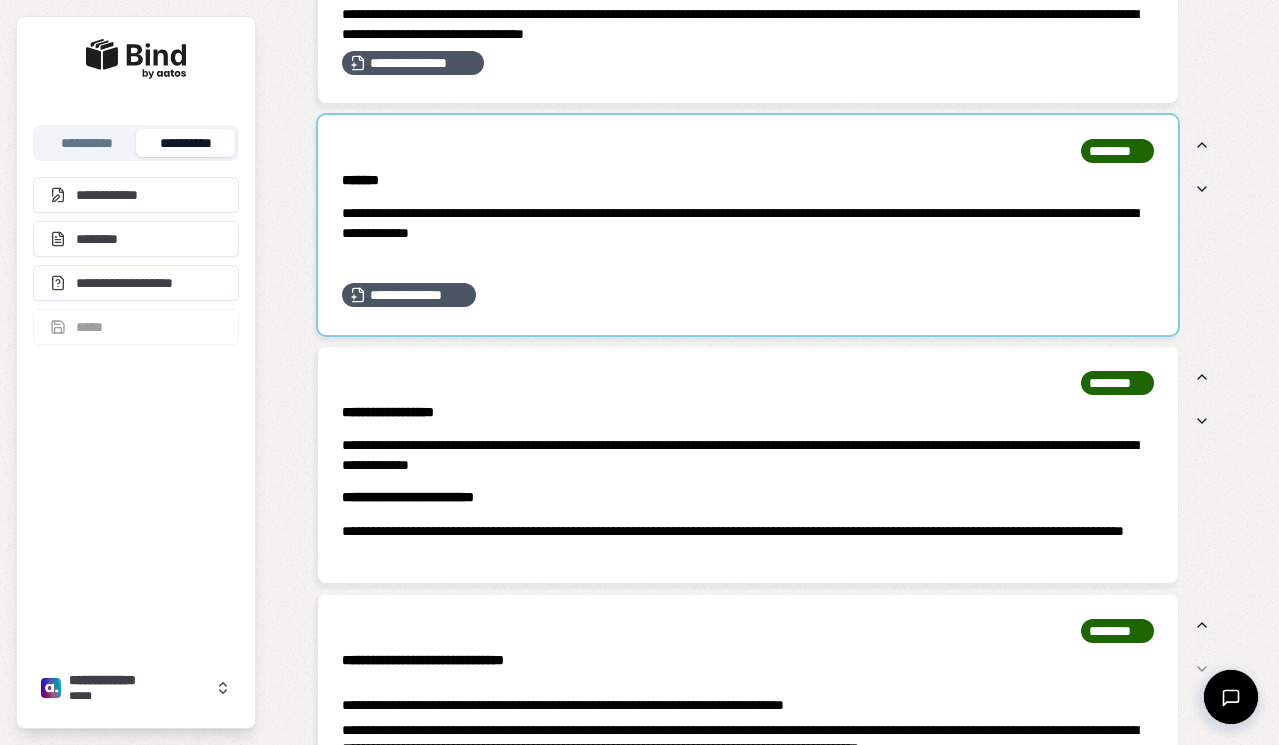 click at bounding box center (748, 225) 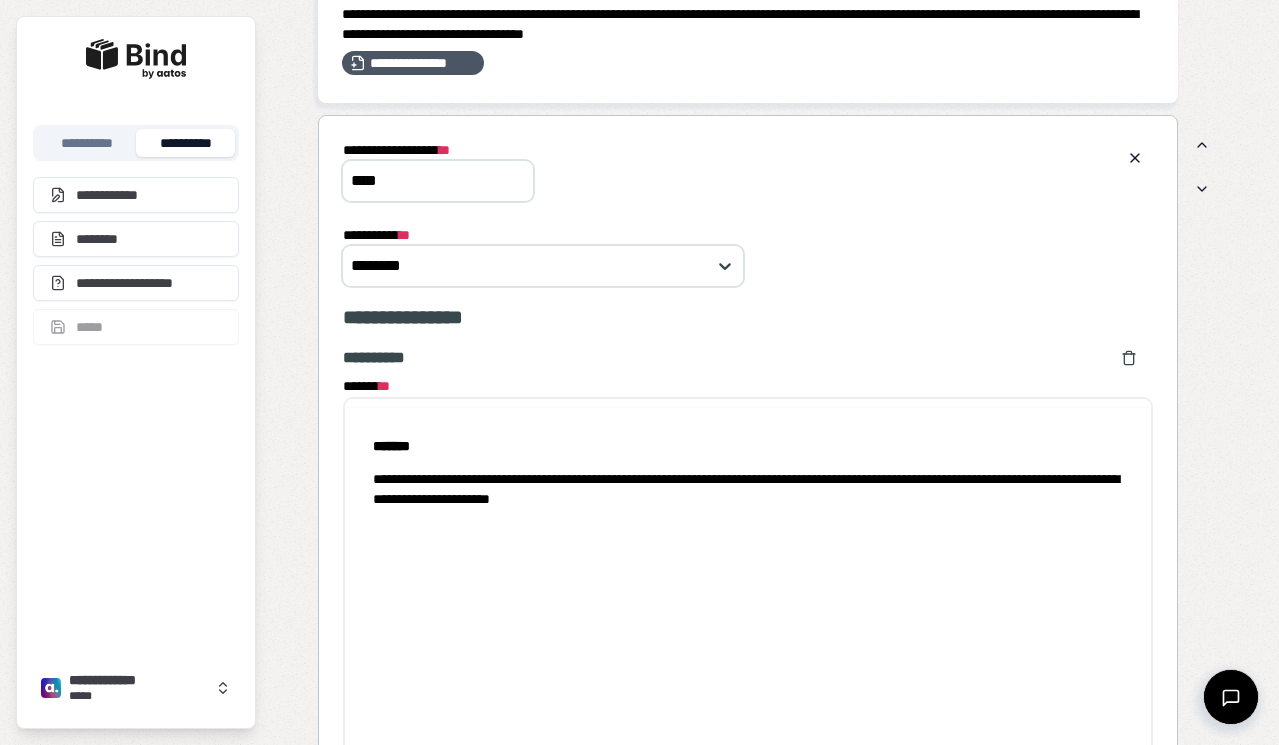 scroll, scrollTop: 0, scrollLeft: 0, axis: both 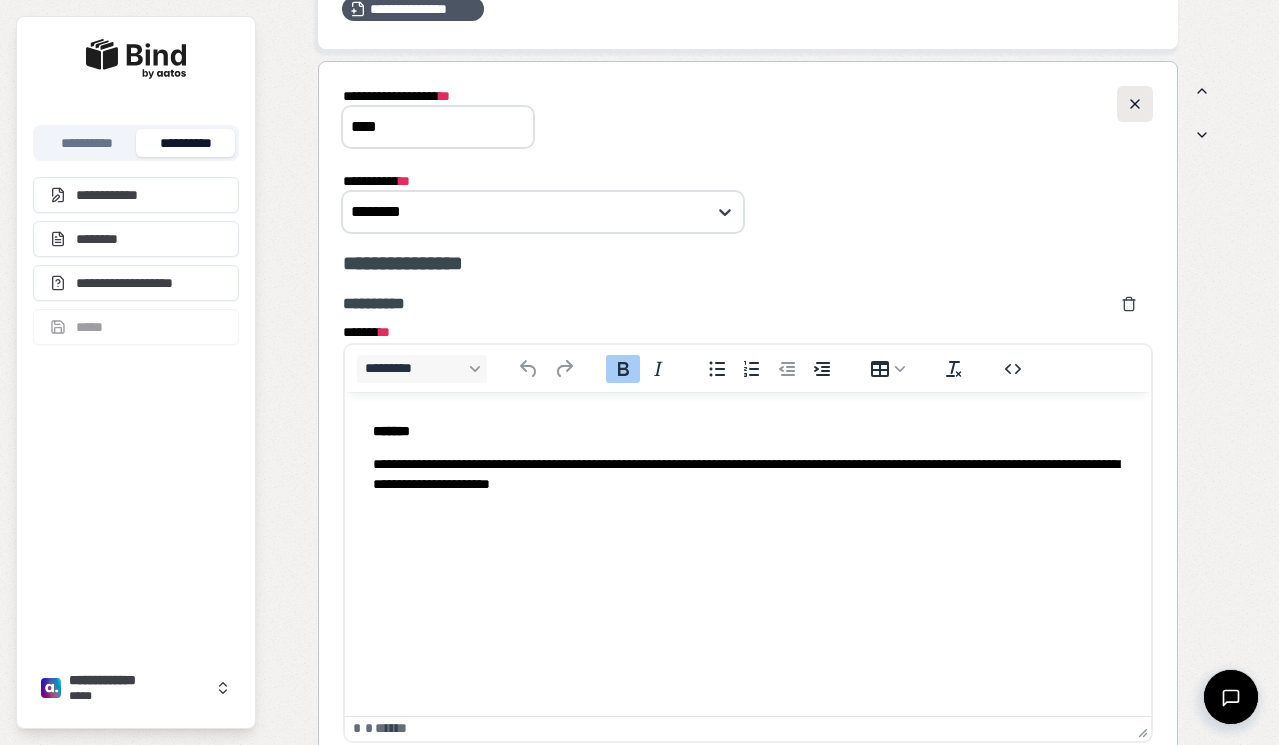 click at bounding box center [1135, 104] 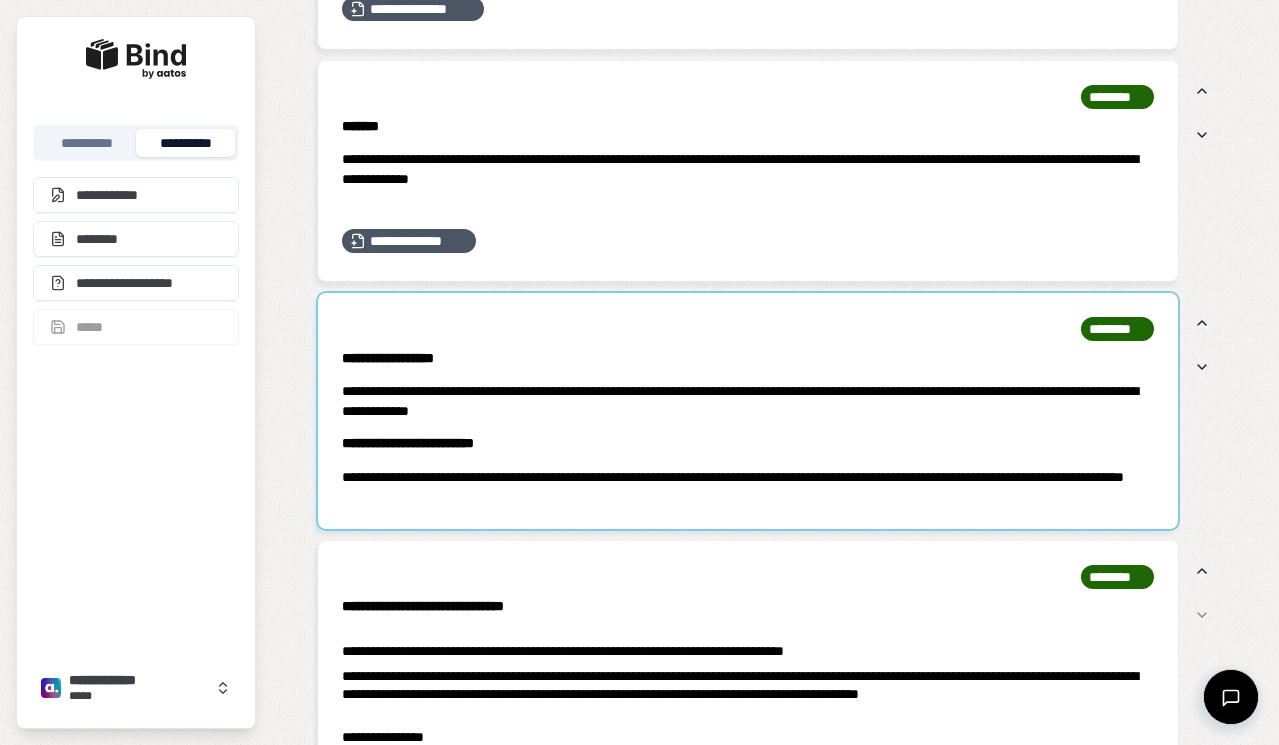 click at bounding box center (748, 411) 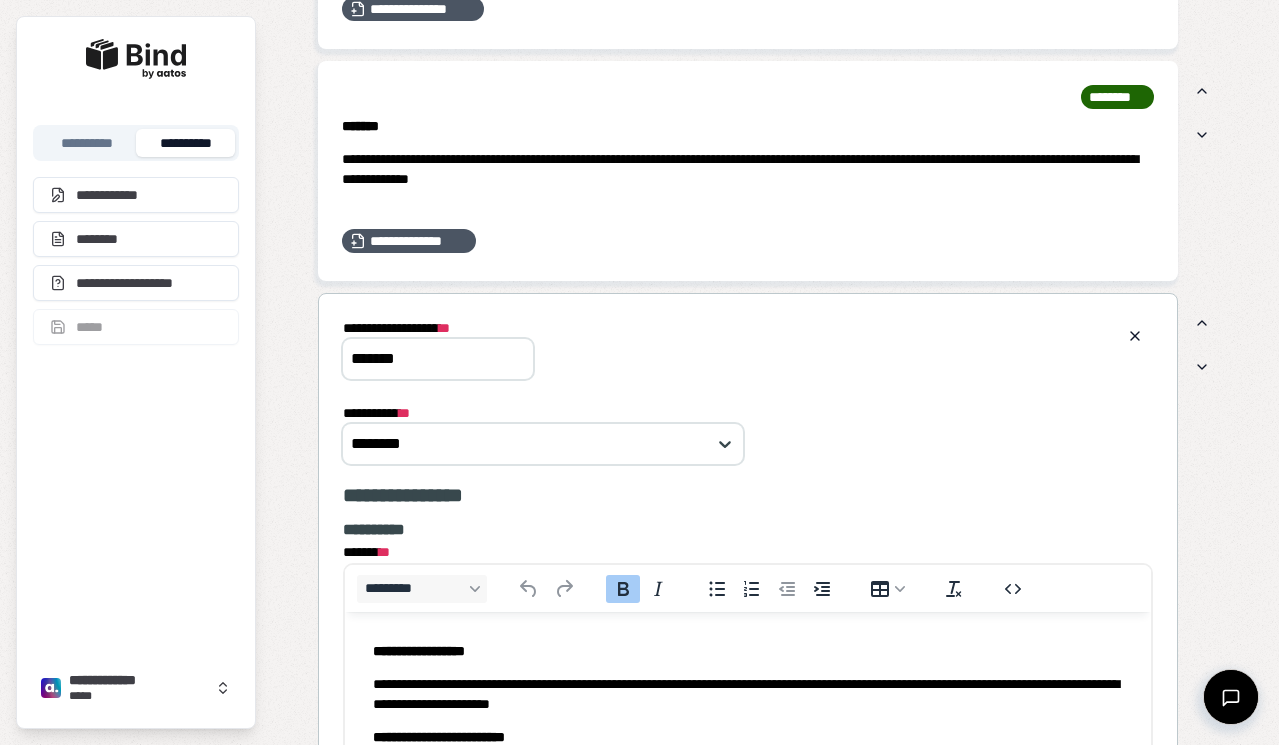 scroll, scrollTop: 0, scrollLeft: 0, axis: both 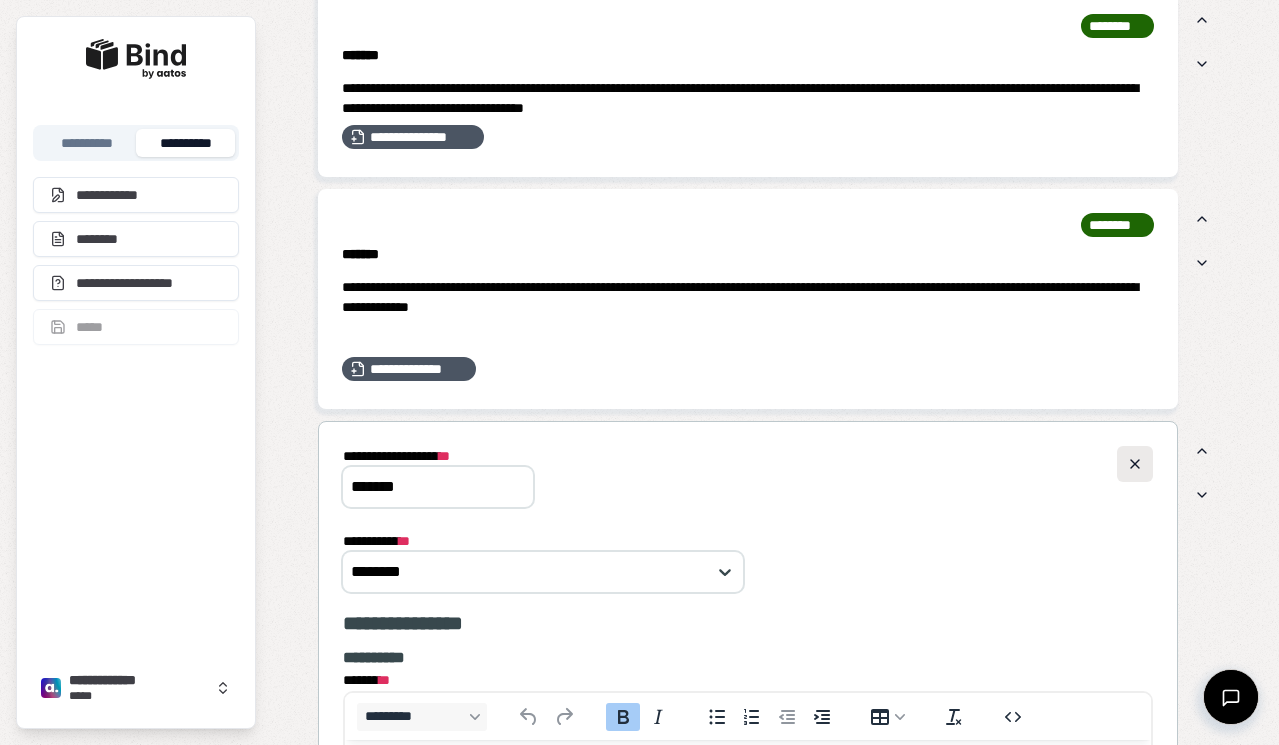click at bounding box center (1135, 464) 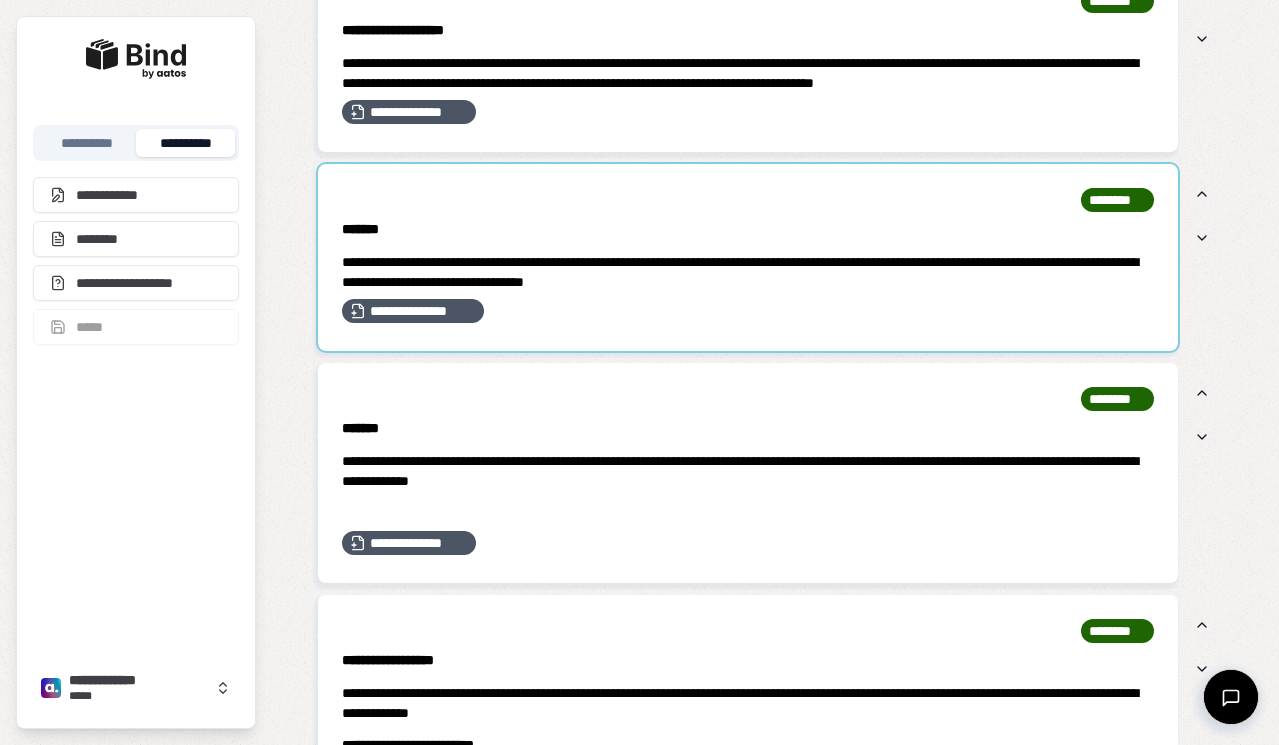scroll, scrollTop: 816, scrollLeft: 0, axis: vertical 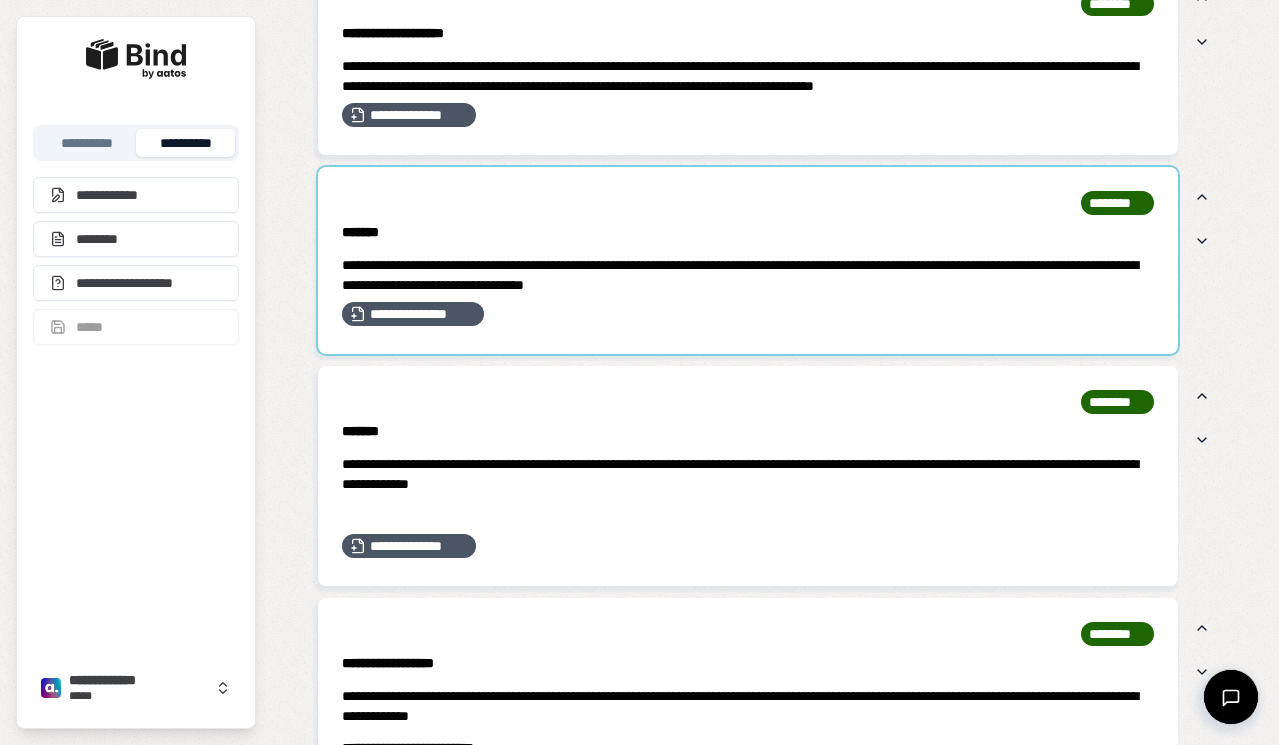 click at bounding box center (748, 260) 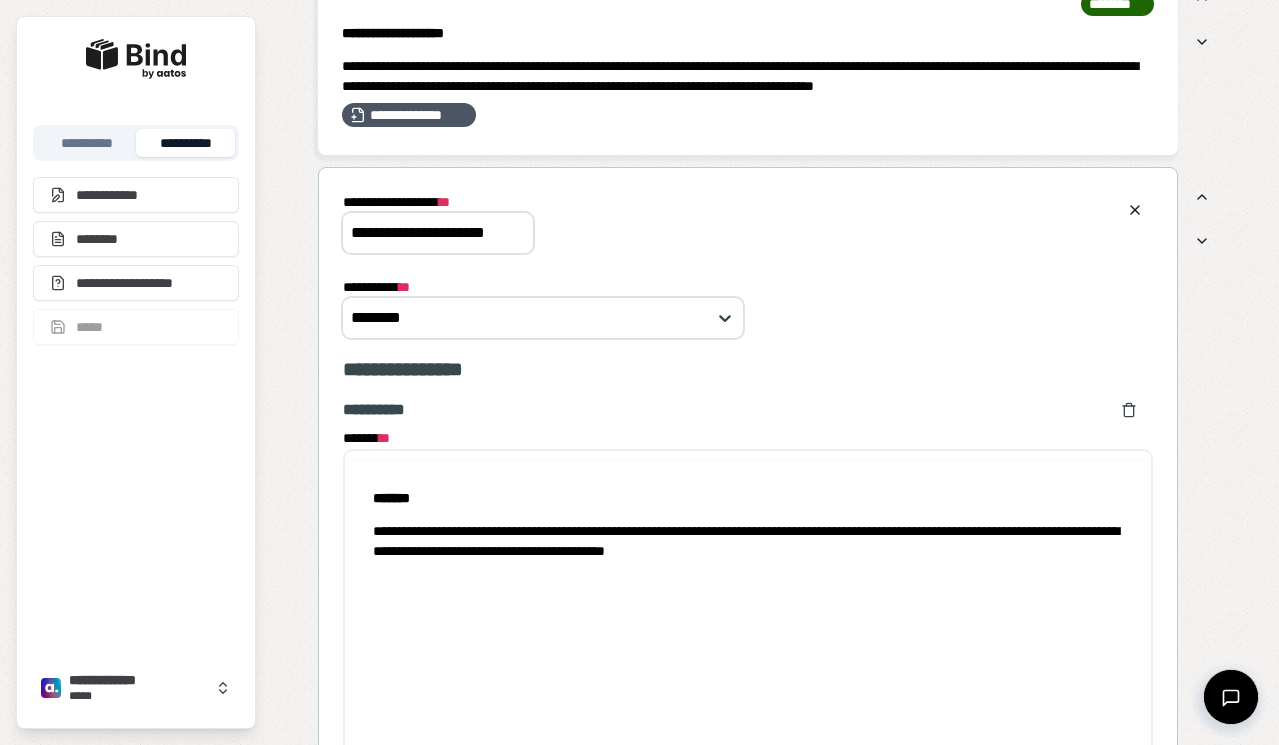 scroll, scrollTop: 0, scrollLeft: 0, axis: both 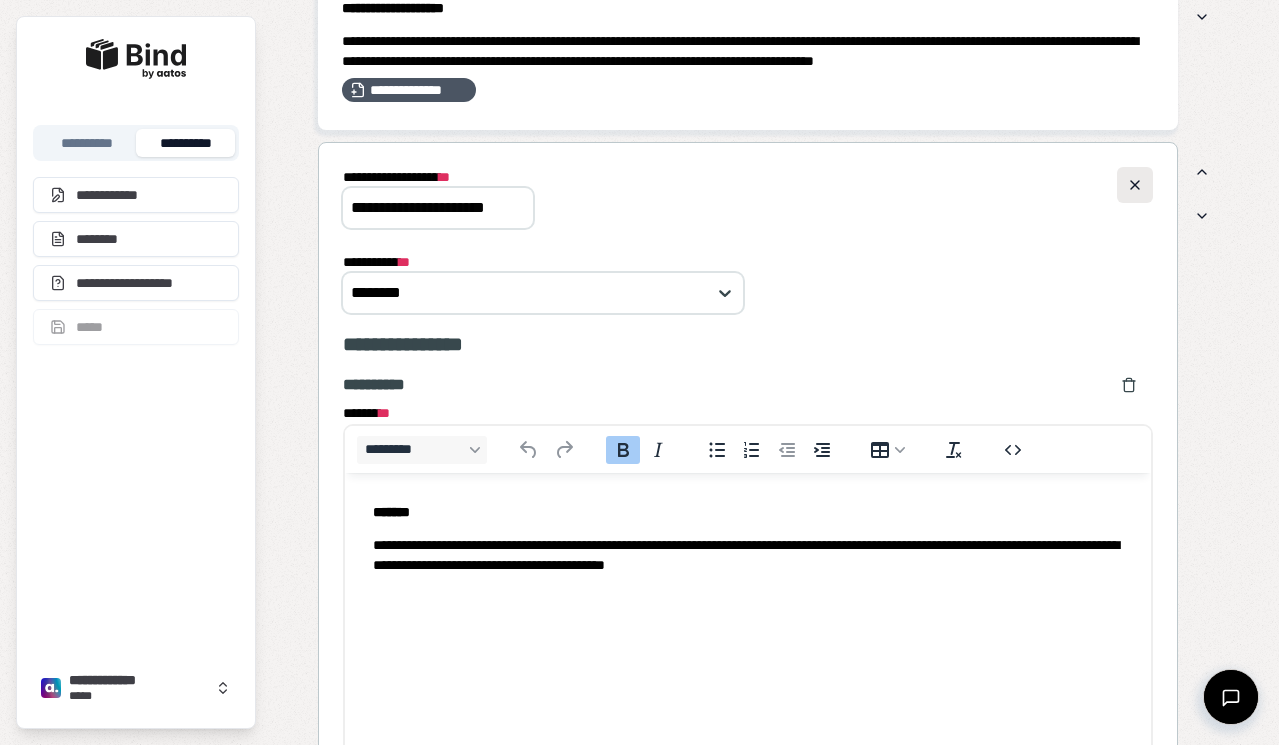 click at bounding box center (1135, 185) 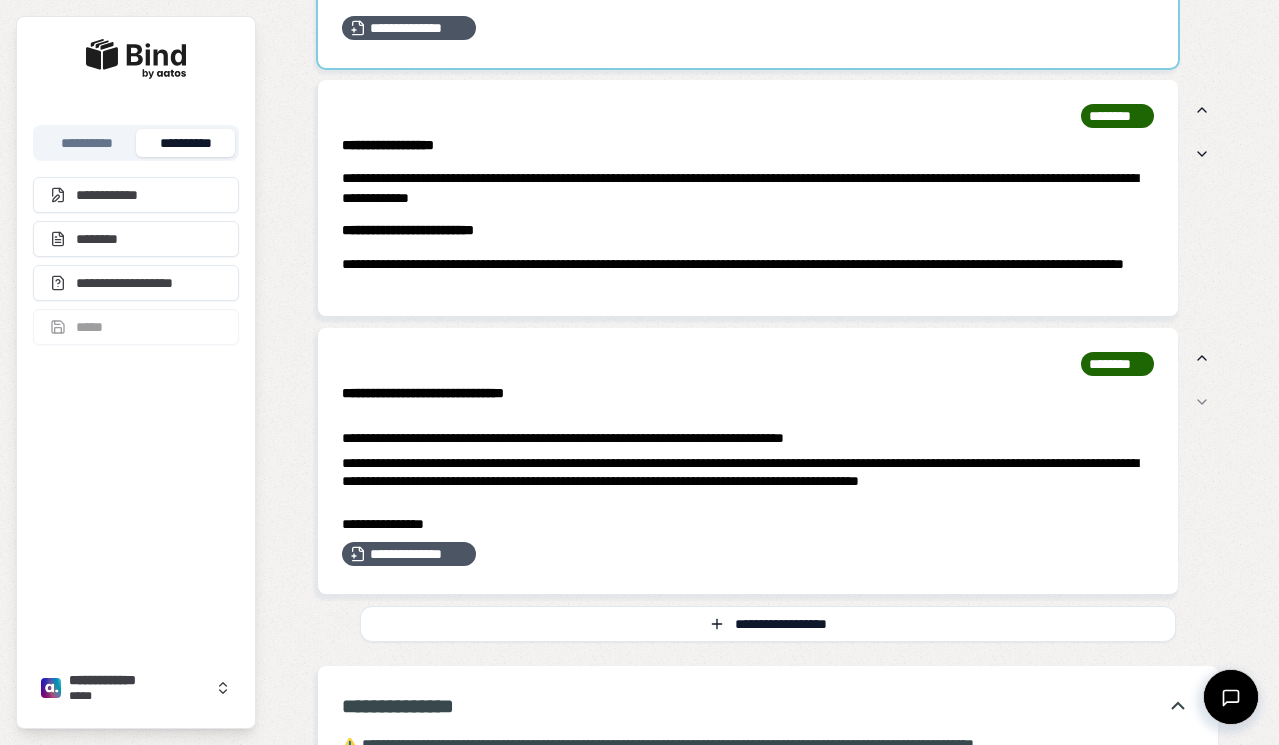 scroll, scrollTop: 1343, scrollLeft: 0, axis: vertical 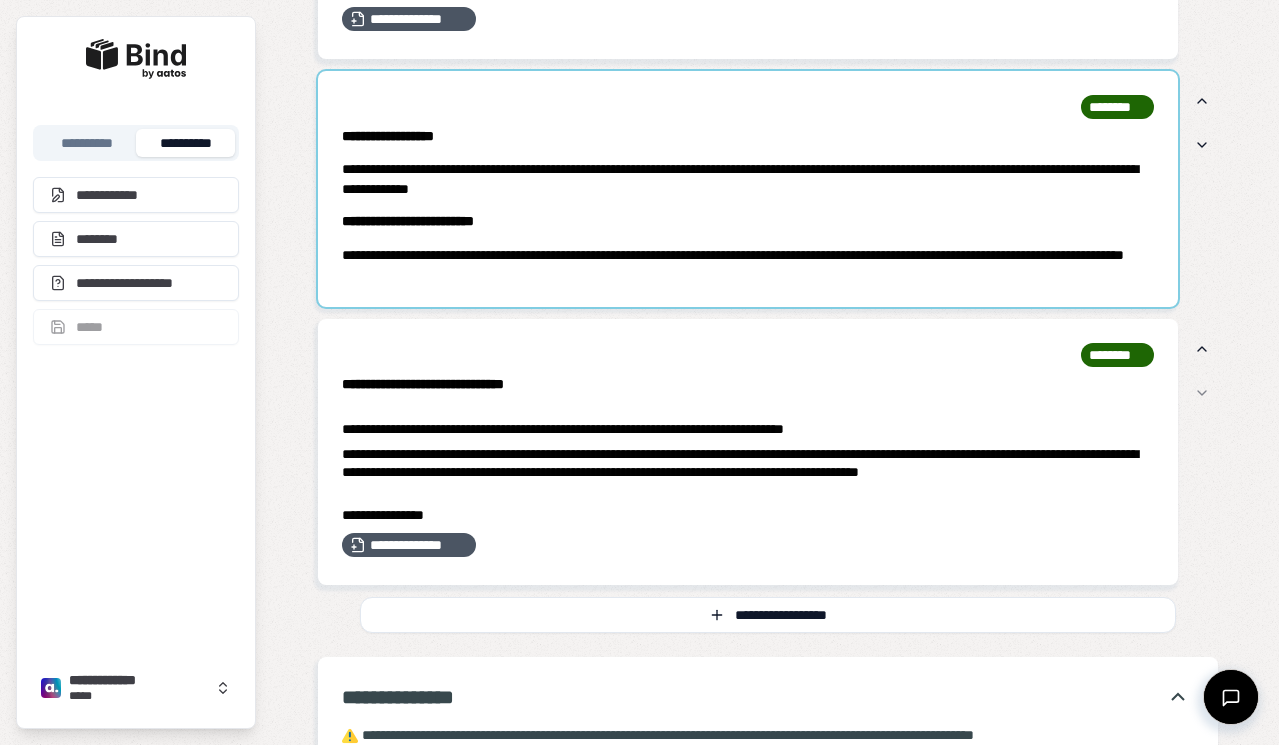 click at bounding box center [748, 189] 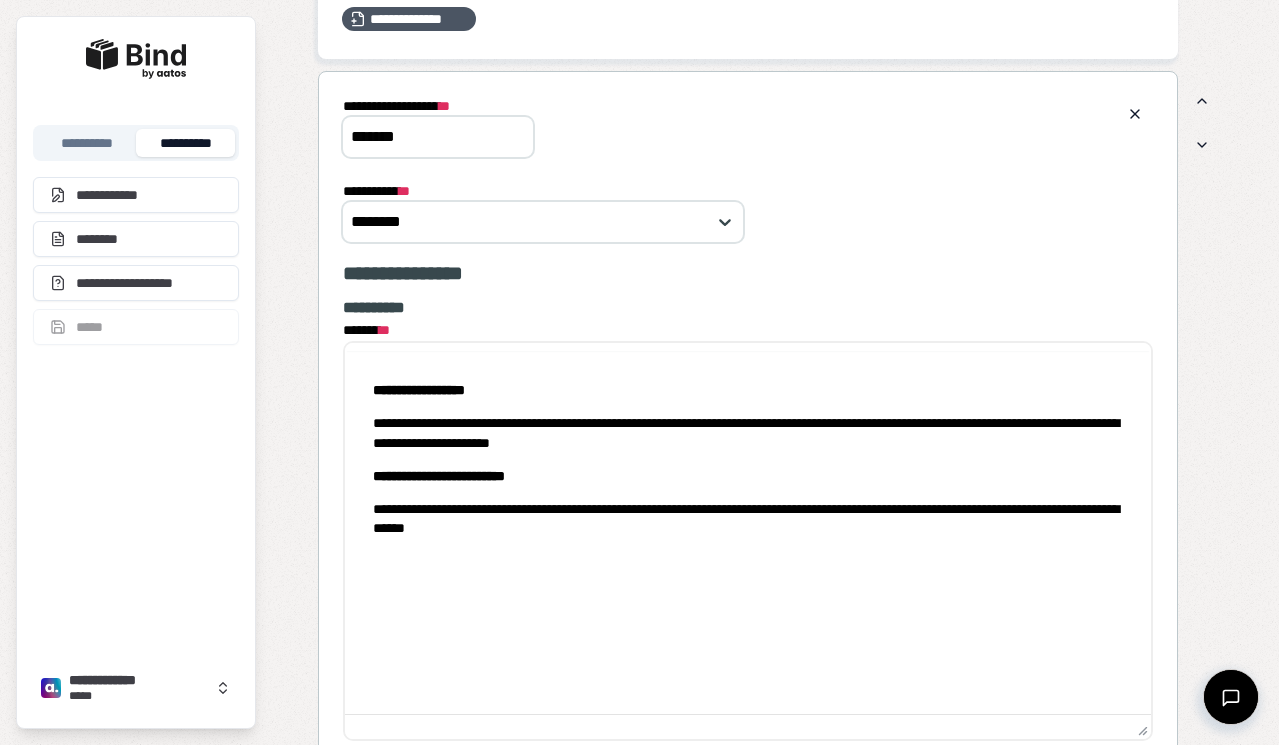scroll, scrollTop: 0, scrollLeft: 0, axis: both 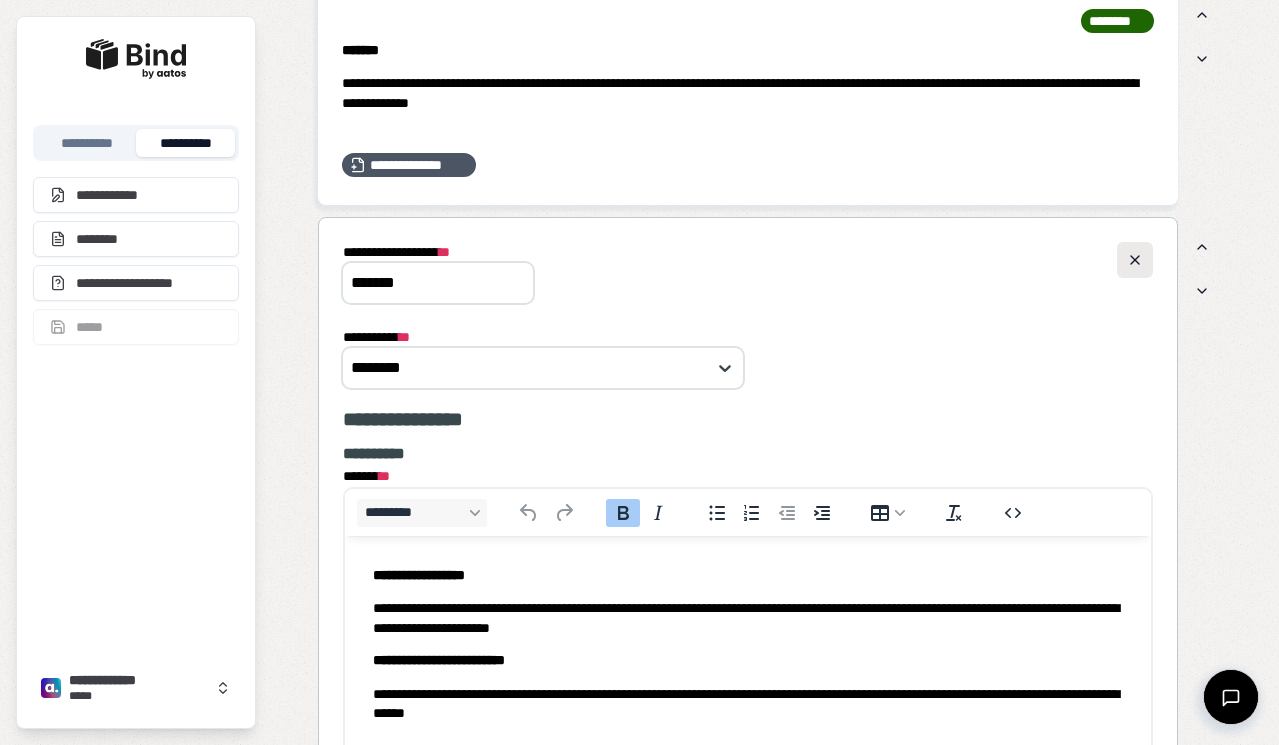 click at bounding box center [1135, 260] 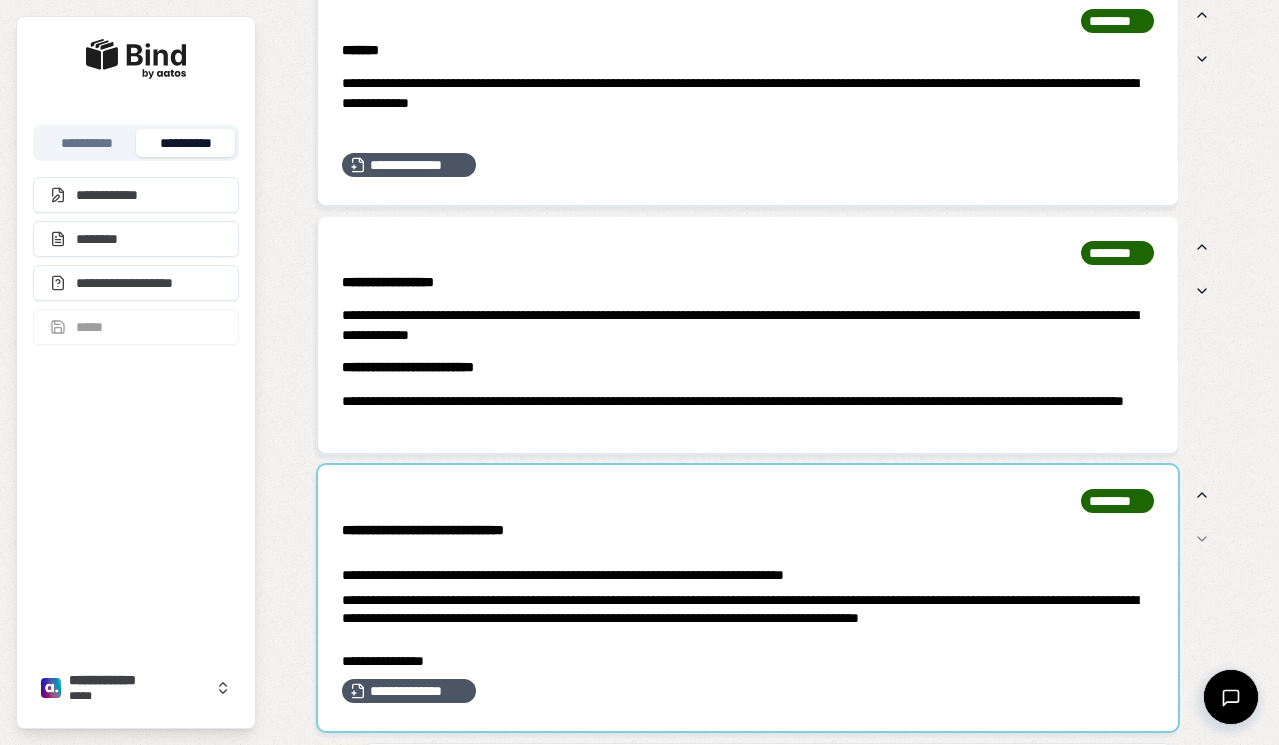 click at bounding box center (748, 598) 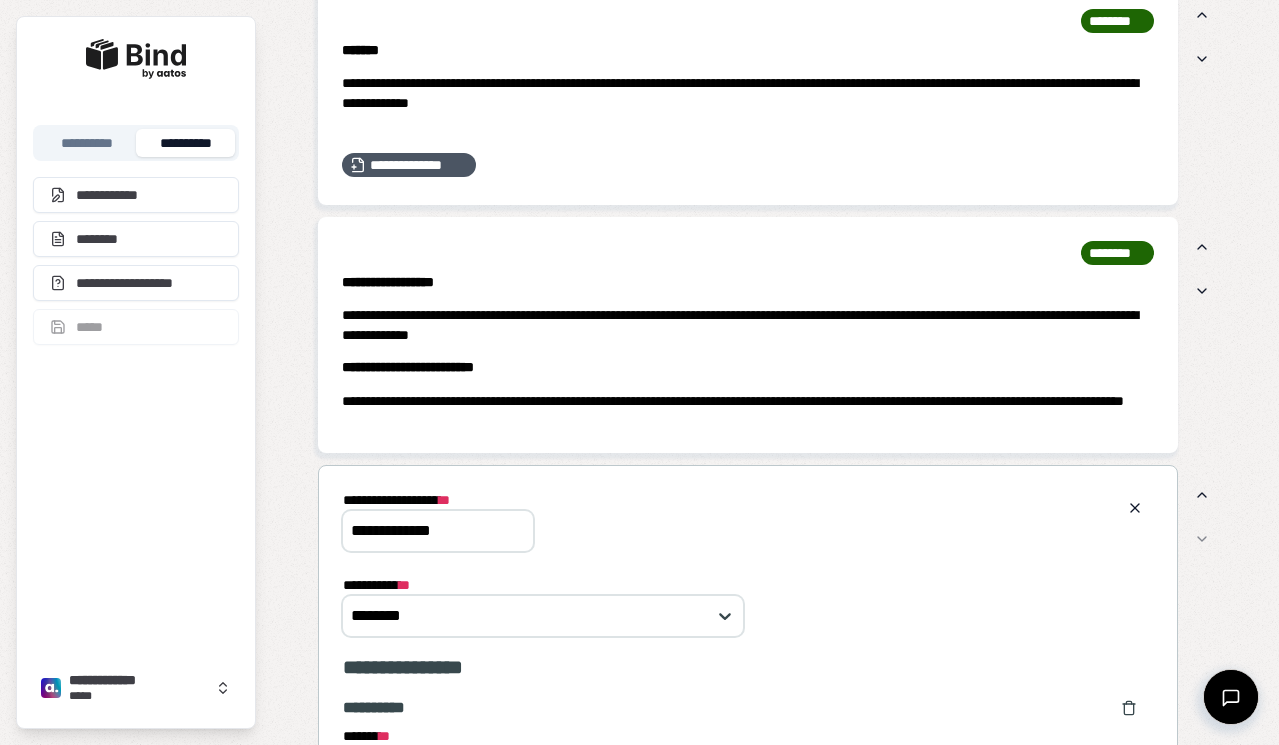 scroll, scrollTop: 0, scrollLeft: 0, axis: both 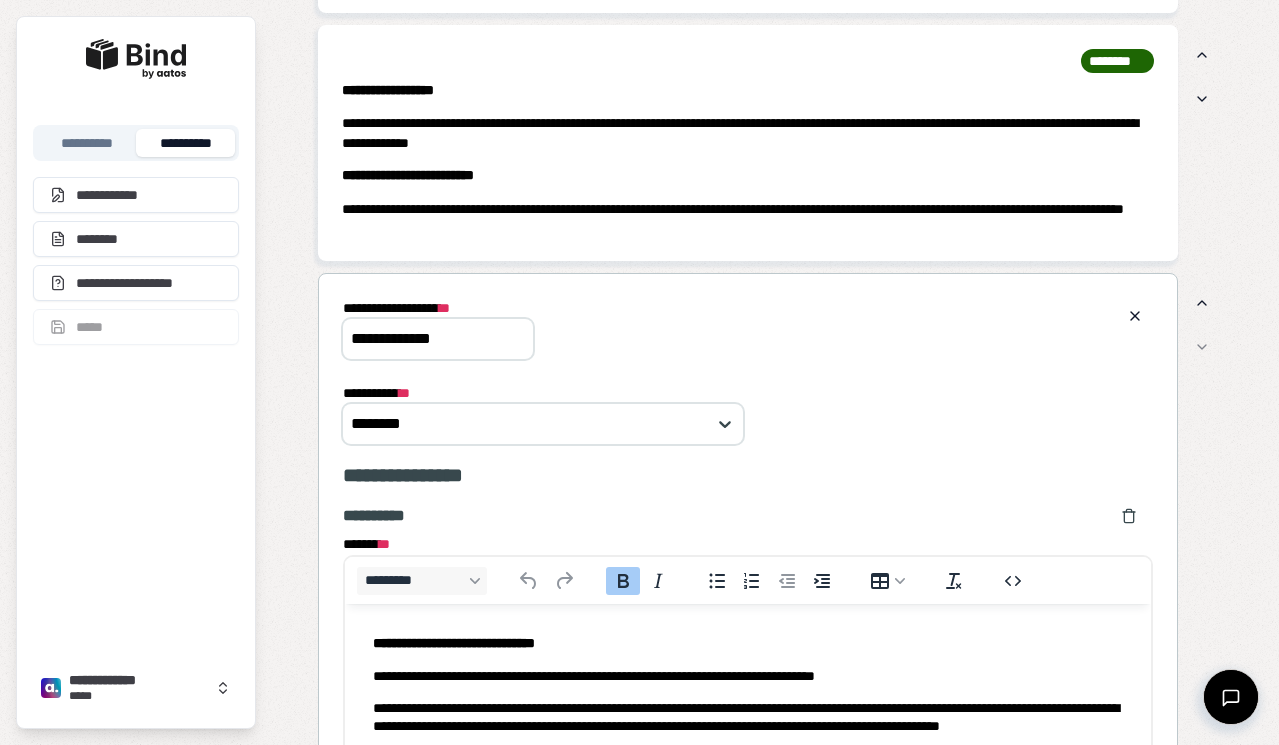click on "**********" at bounding box center (748, 1039) 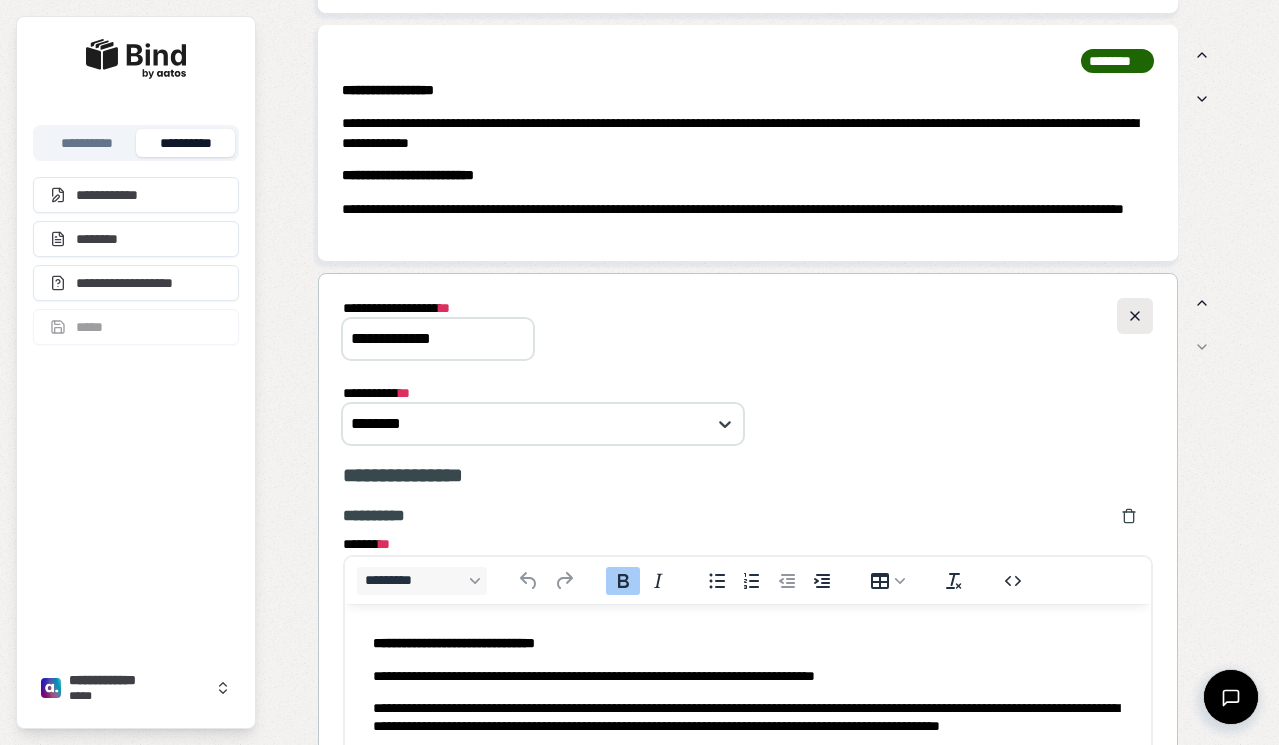 click at bounding box center (1135, 316) 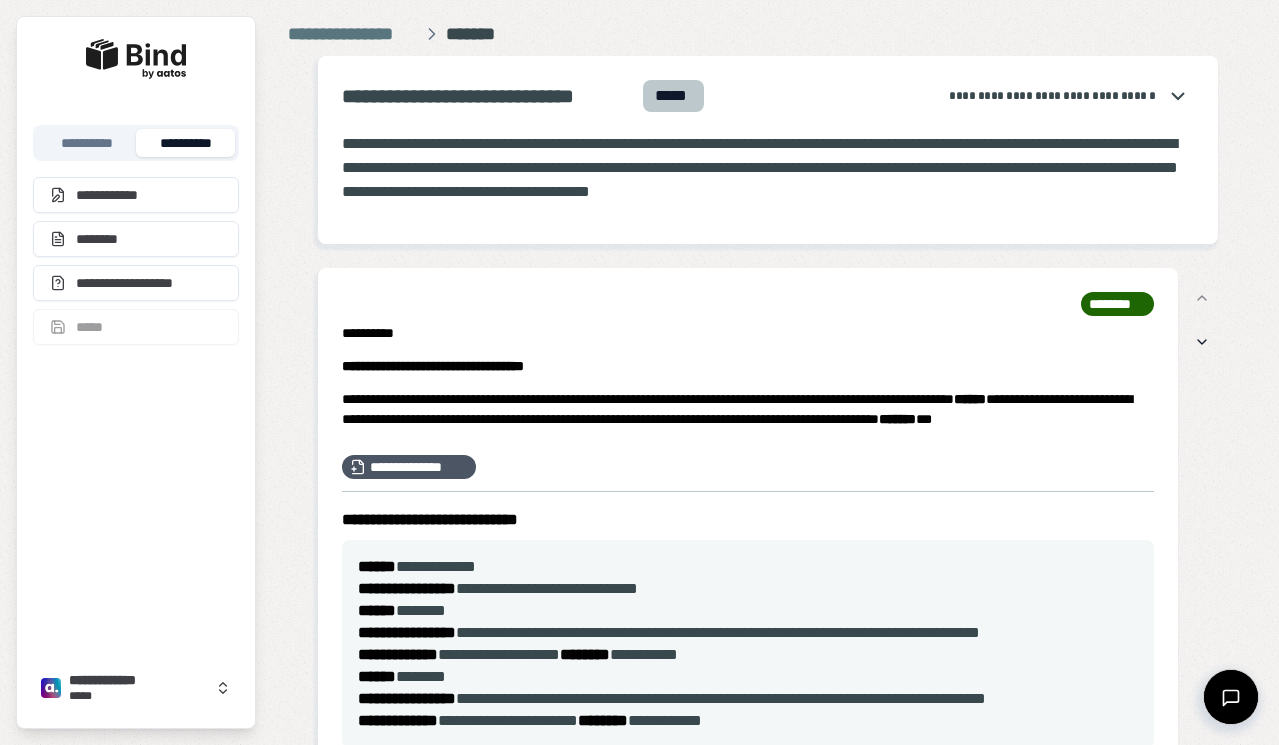 scroll, scrollTop: 0, scrollLeft: 0, axis: both 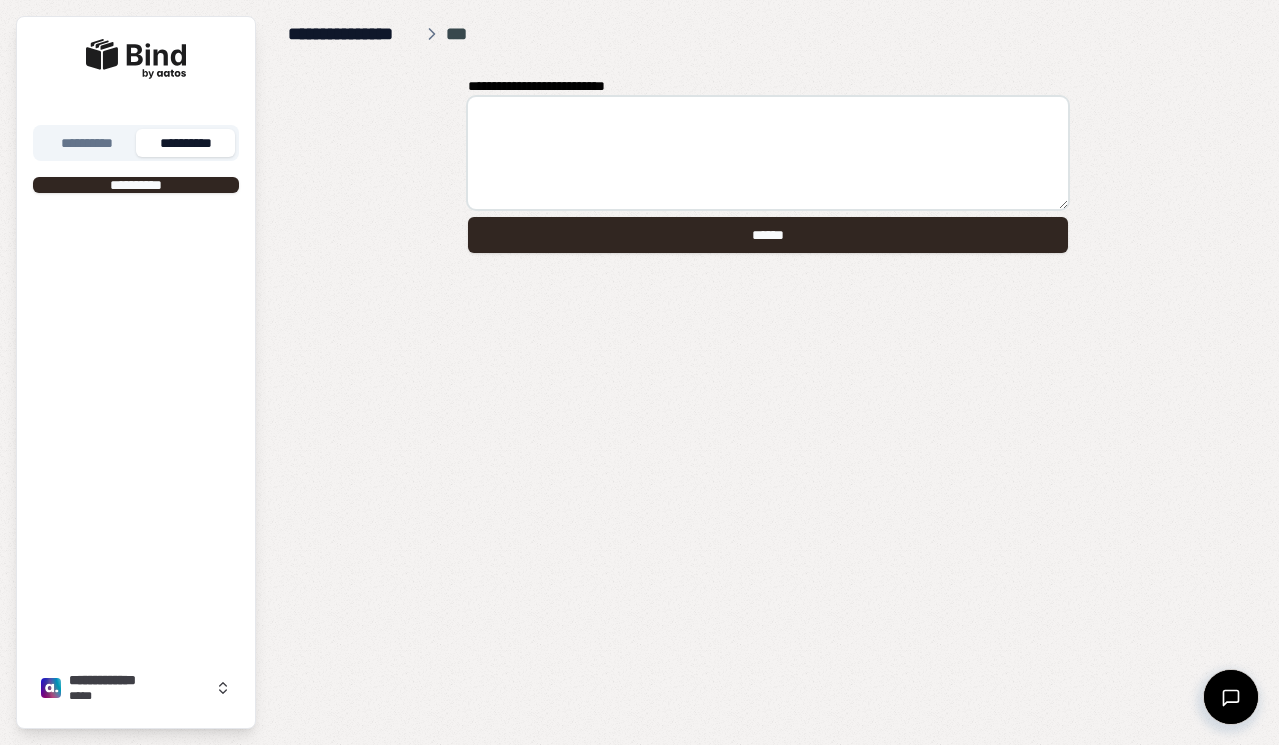 click on "**********" at bounding box center (353, 34) 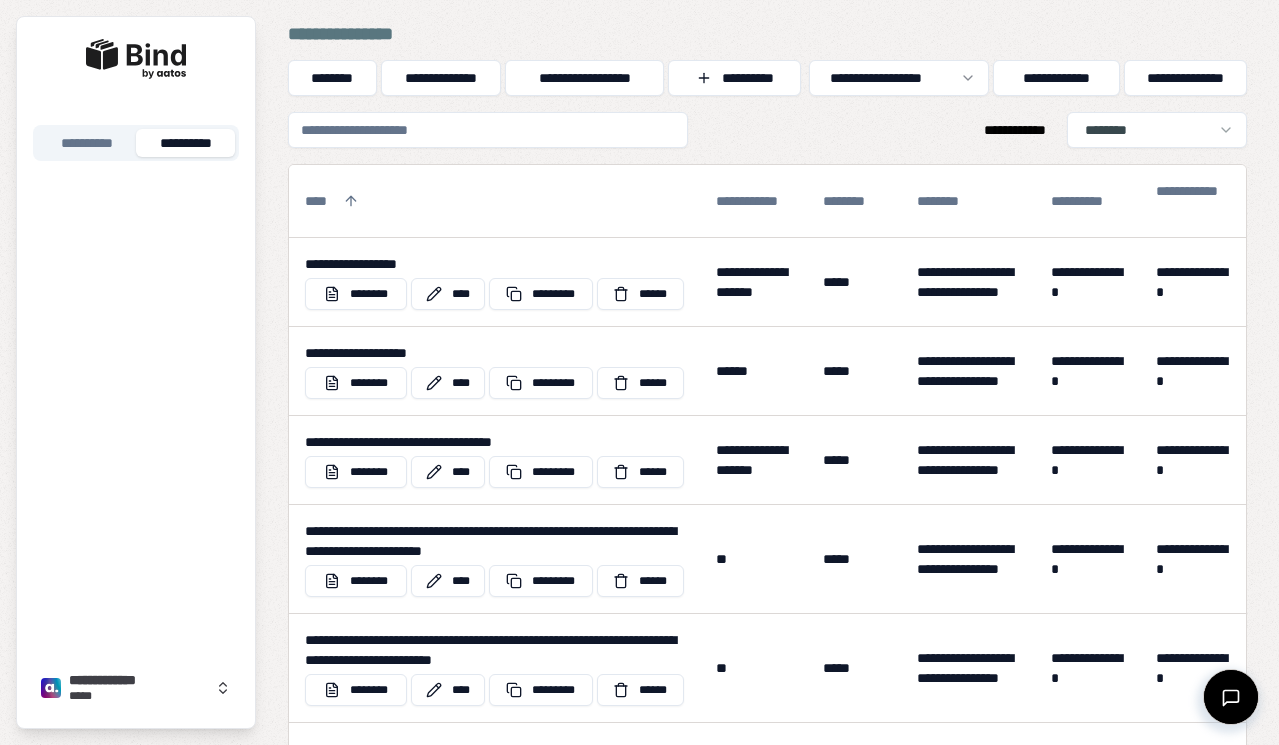 click at bounding box center [488, 130] 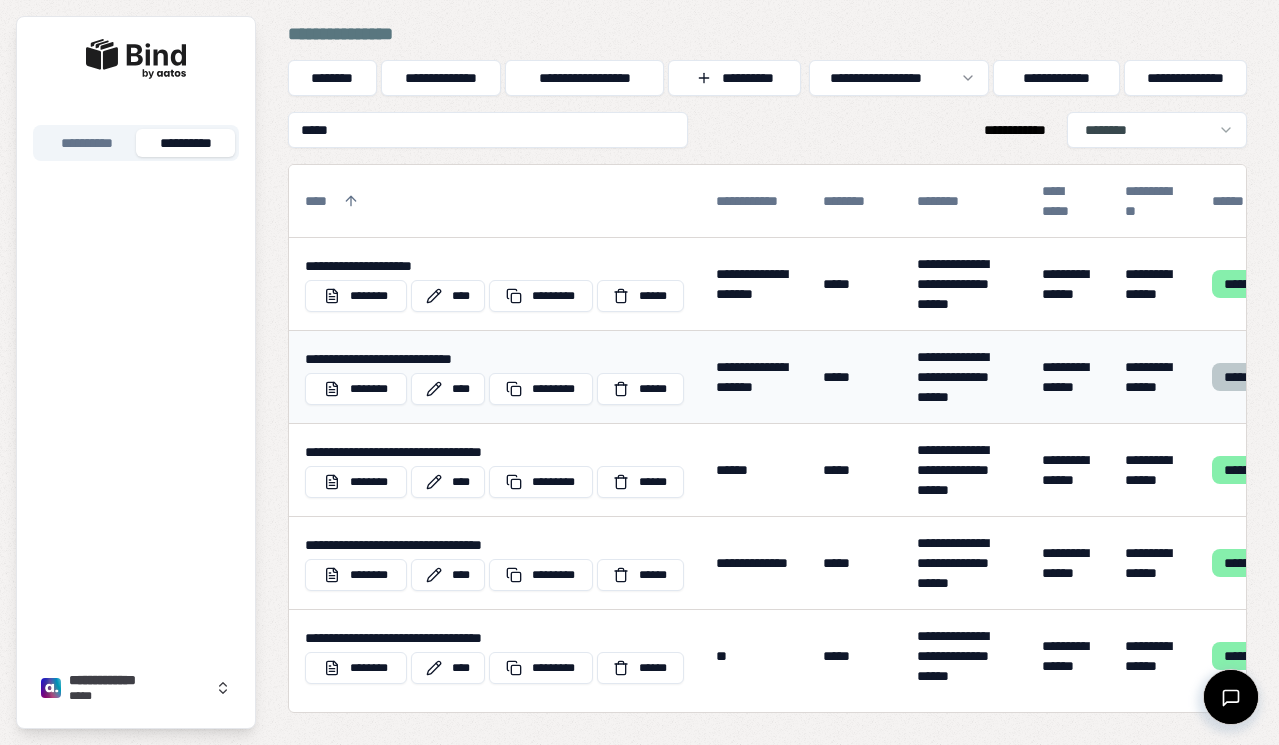 type on "*****" 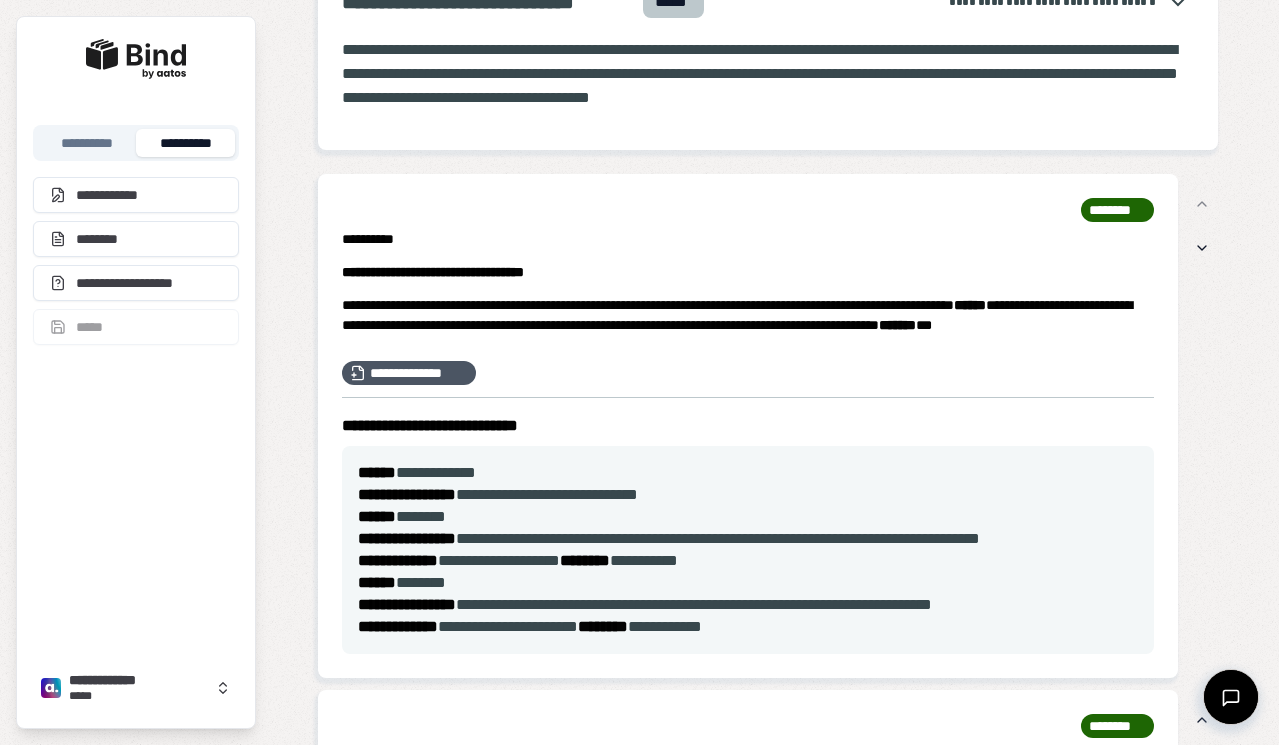 scroll, scrollTop: 87, scrollLeft: 0, axis: vertical 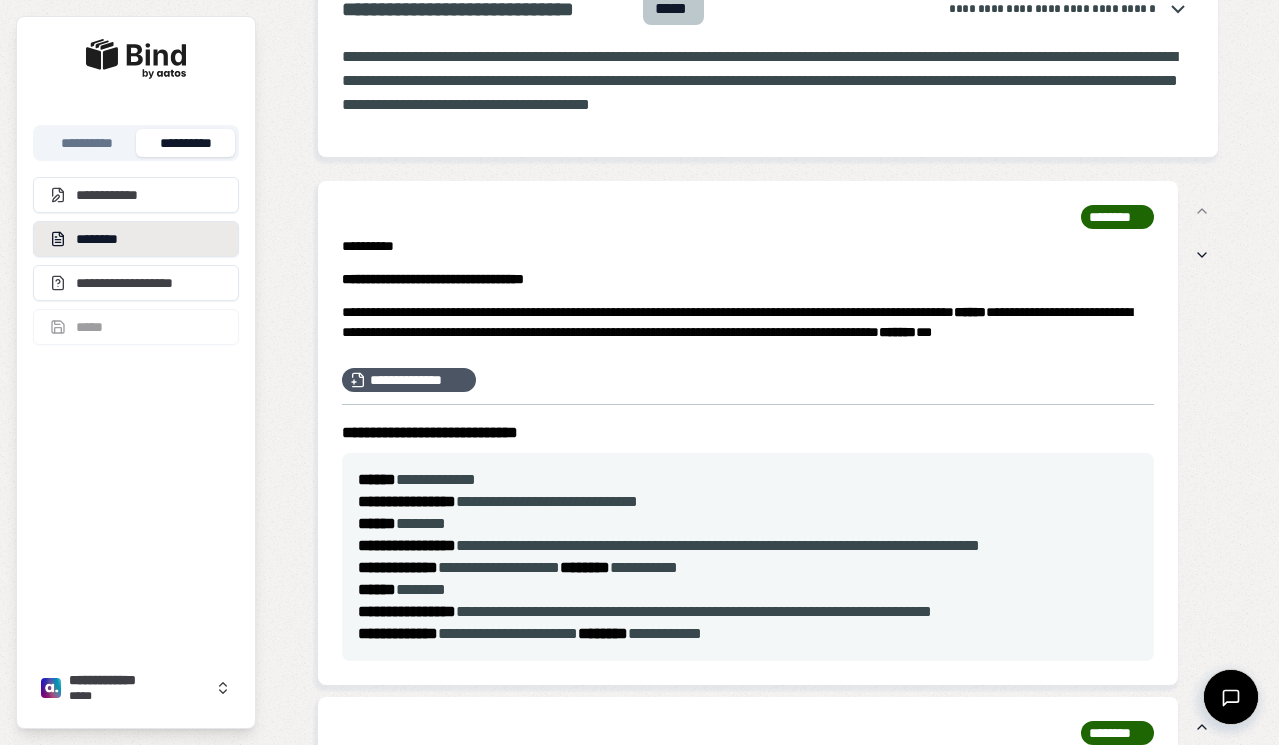 click on "********" at bounding box center [136, 239] 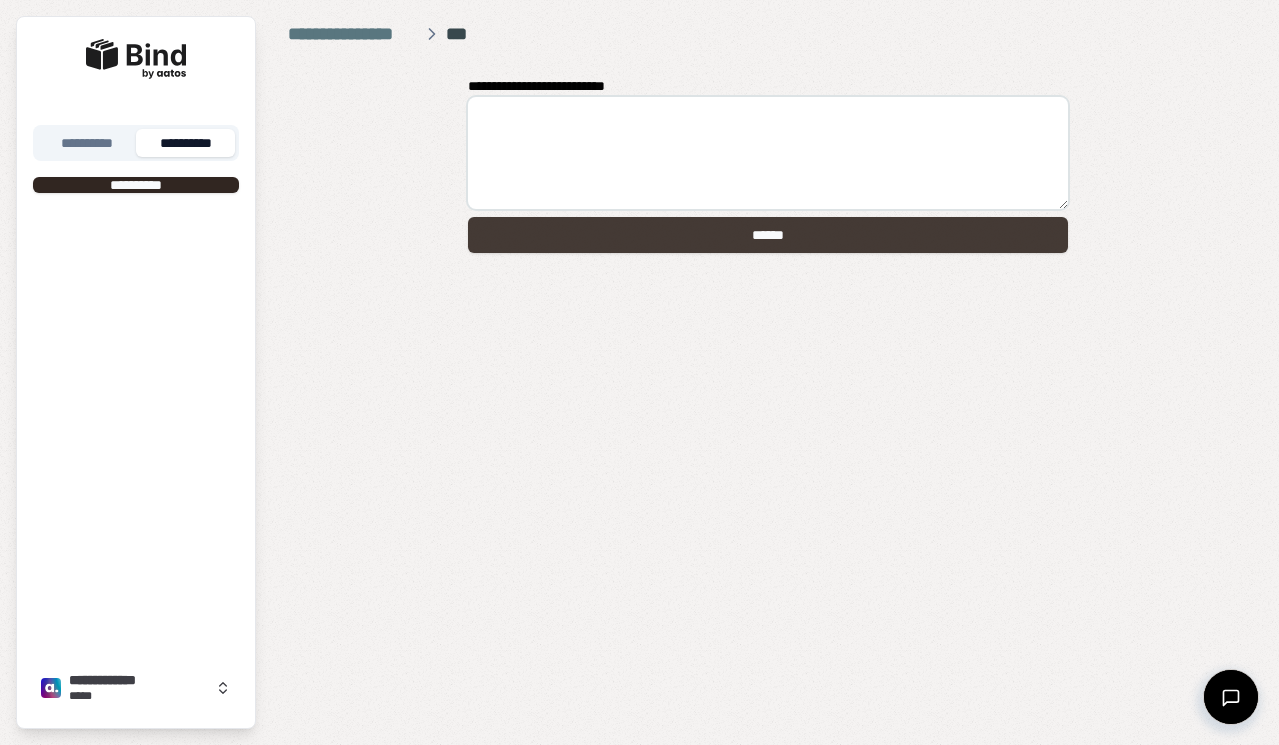 click on "******" at bounding box center [768, 235] 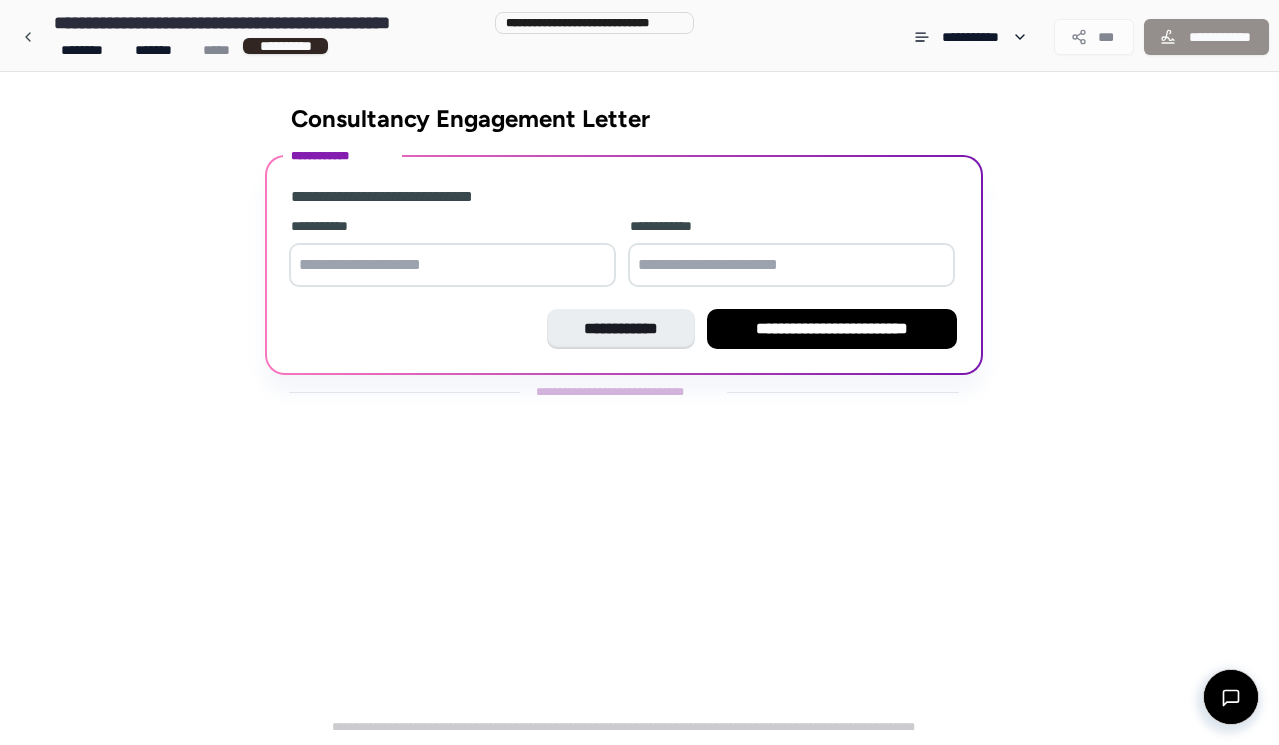 click at bounding box center (452, 265) 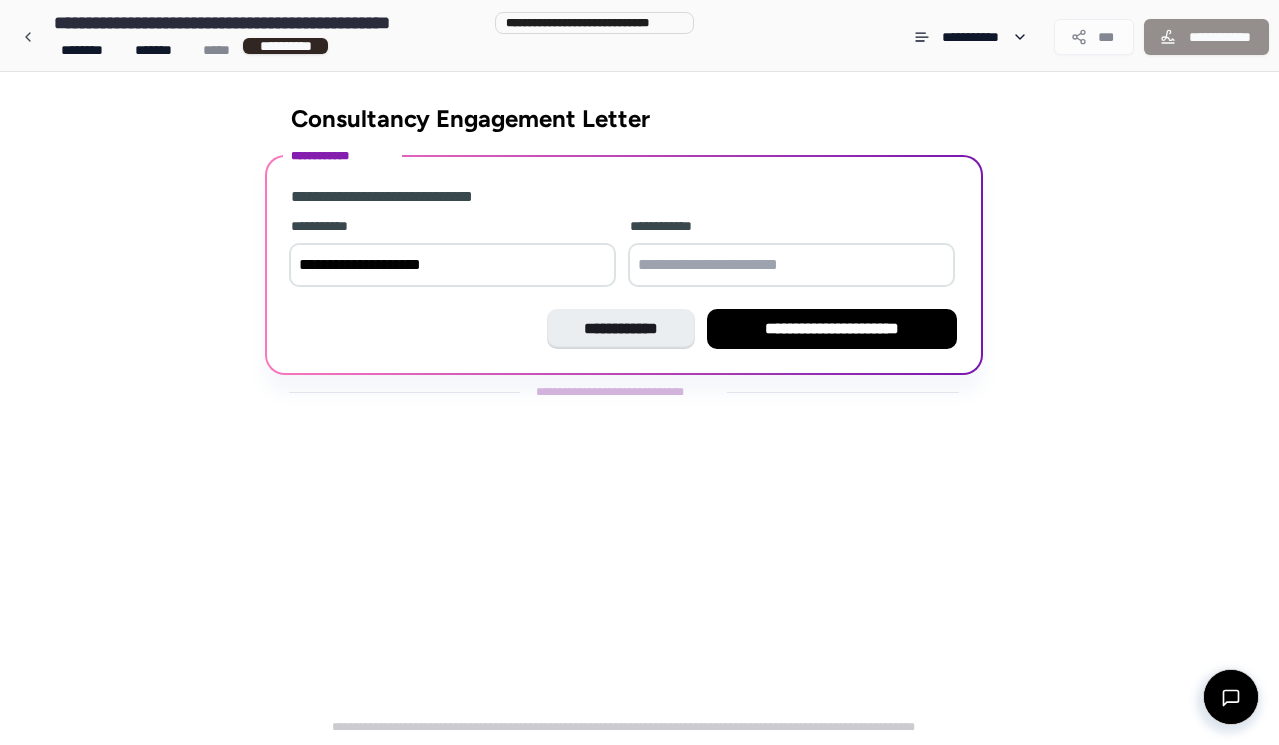 type on "**********" 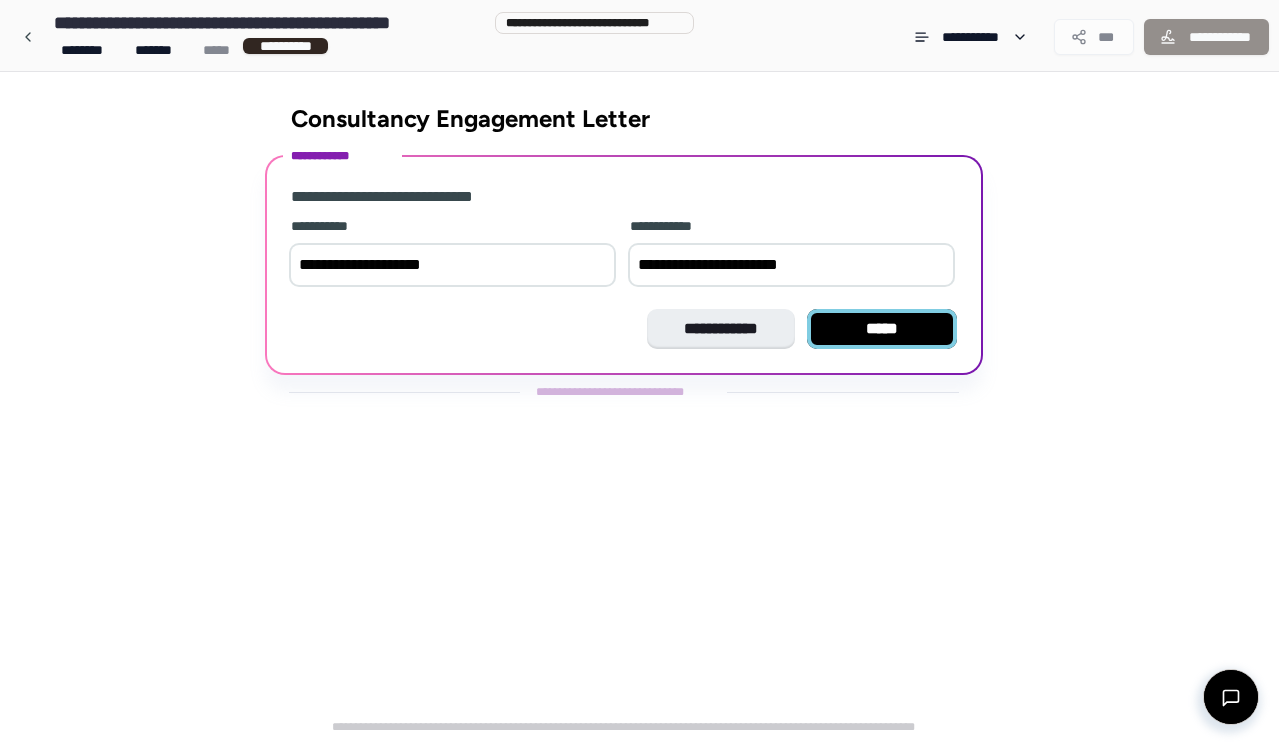 click on "*****" at bounding box center (882, 329) 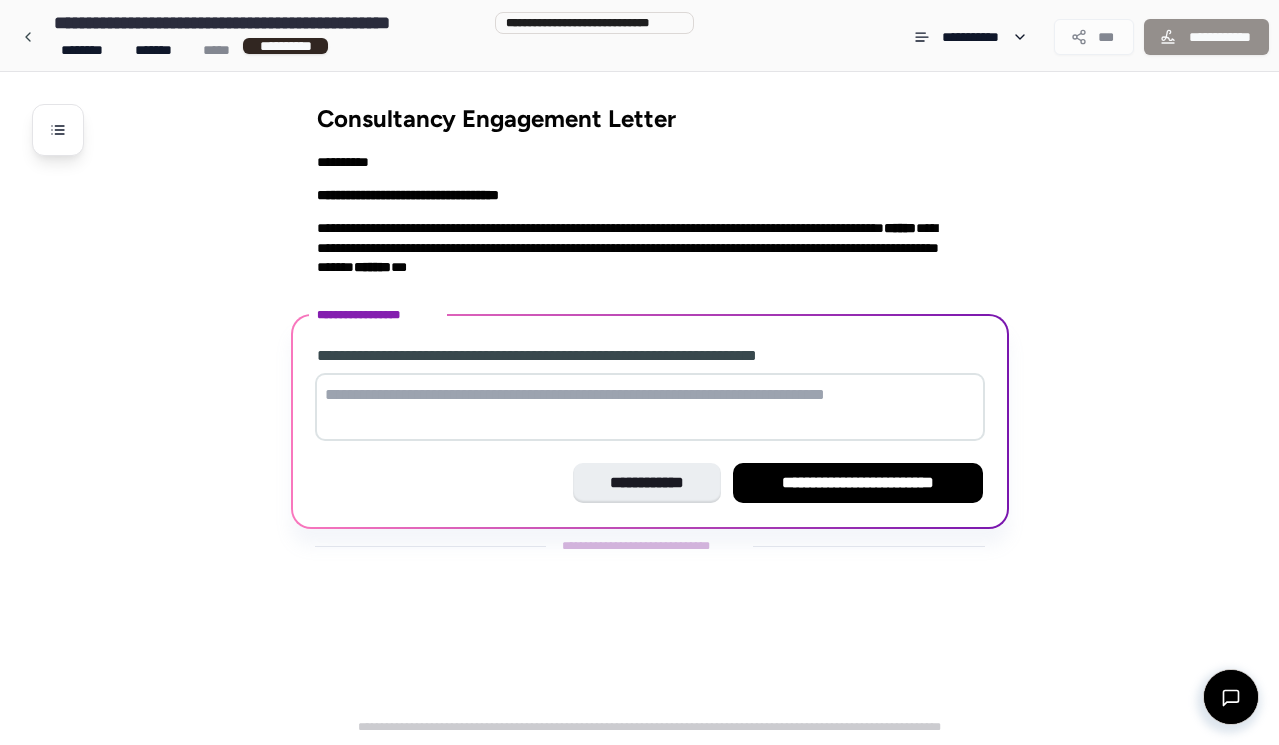 click at bounding box center [650, 407] 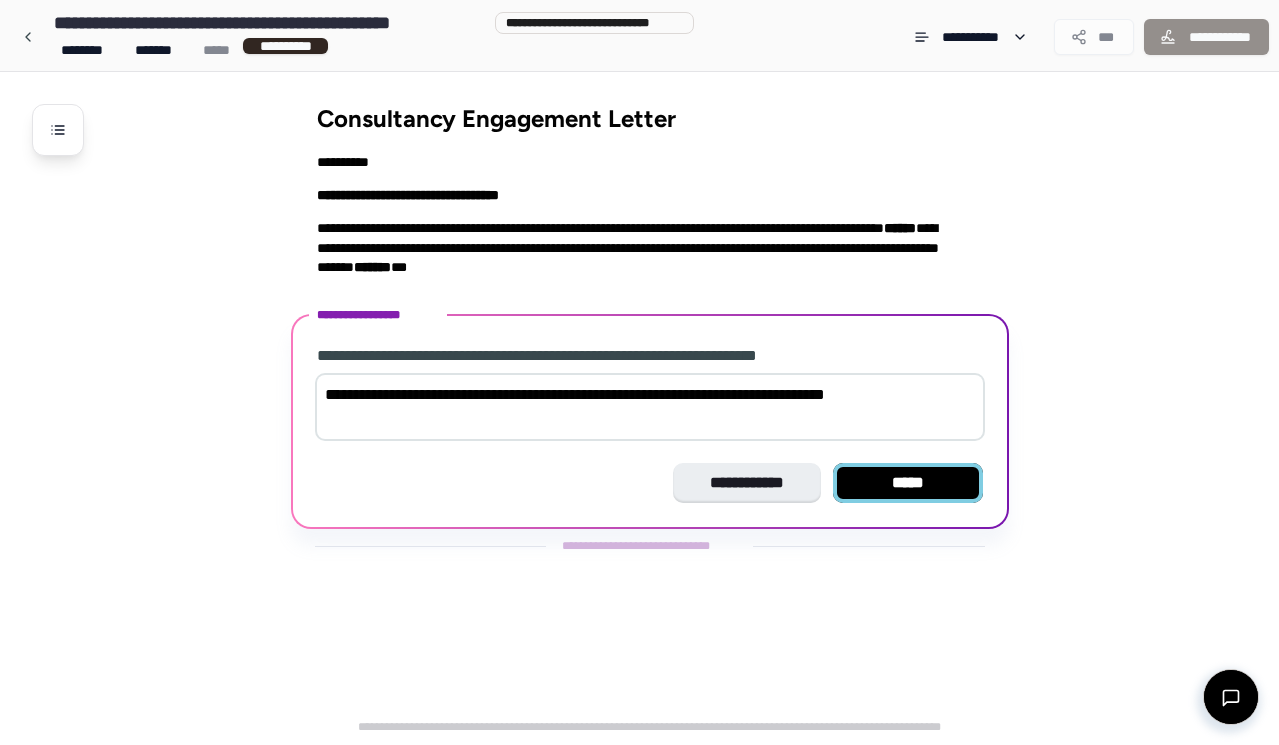 click on "*****" at bounding box center (908, 483) 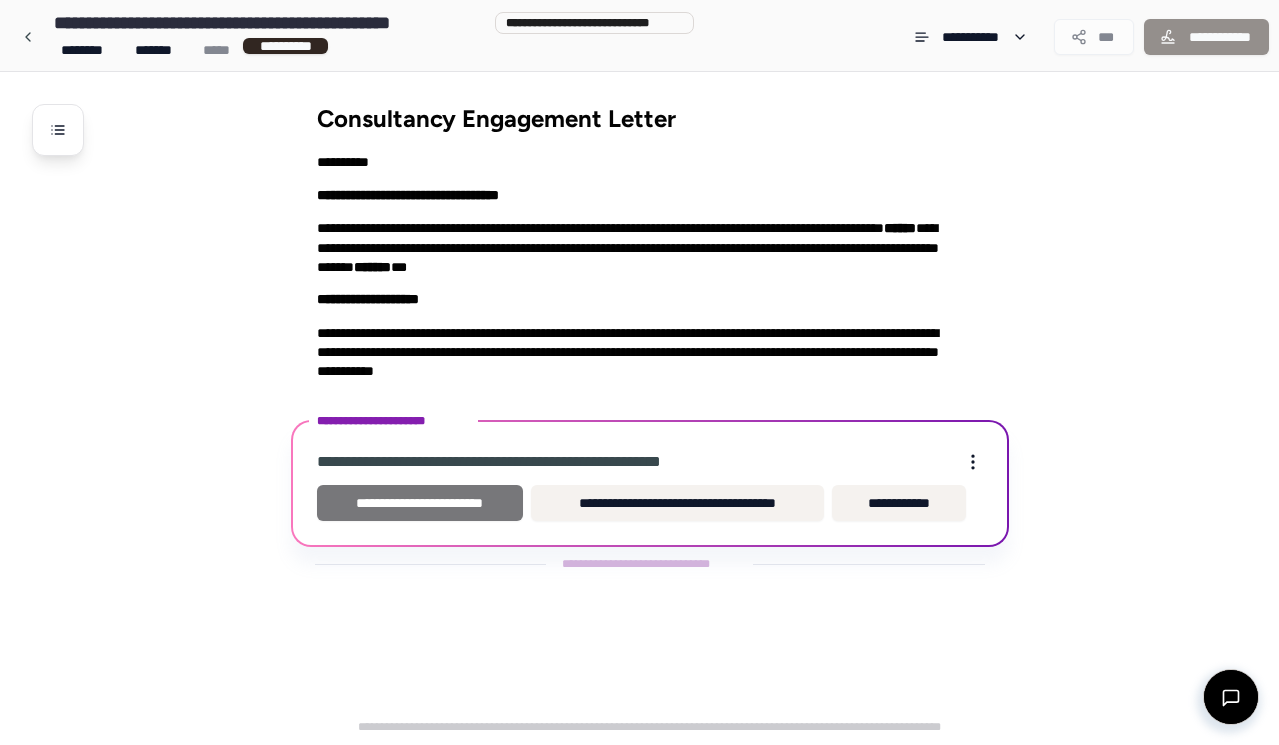 click on "**********" at bounding box center [420, 503] 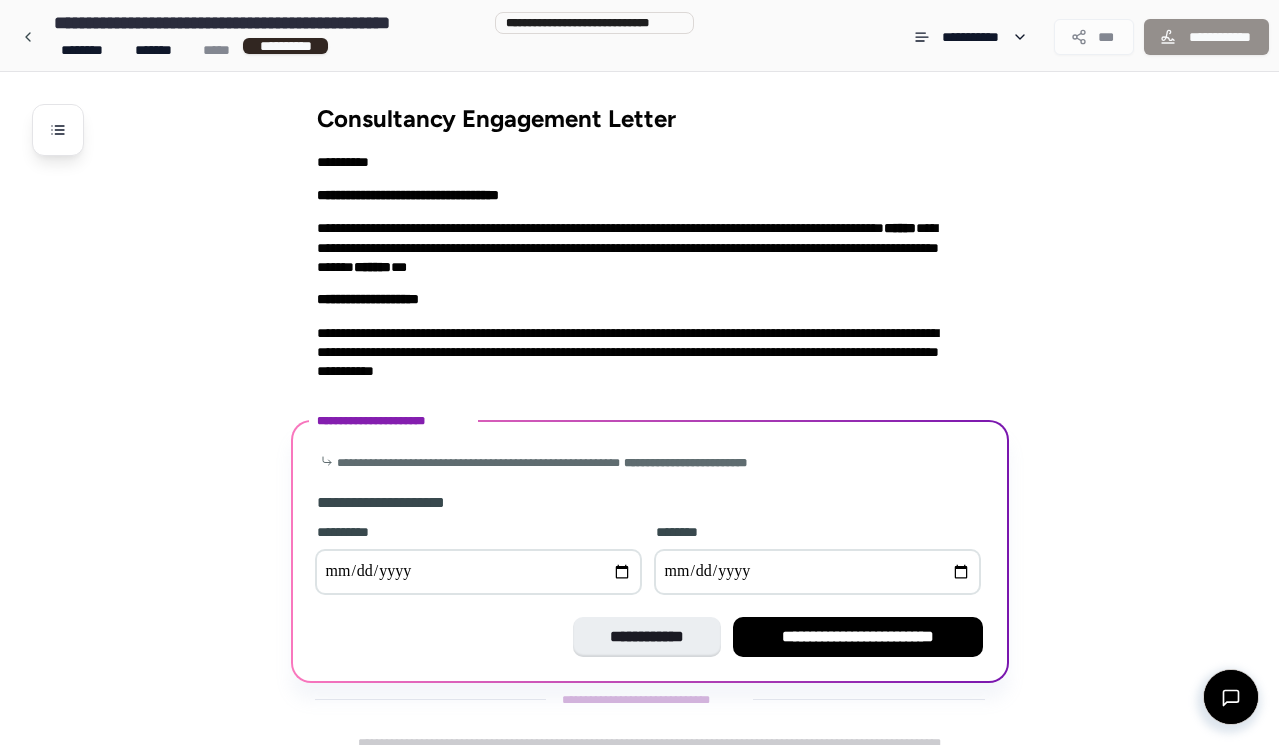 scroll, scrollTop: 18, scrollLeft: 0, axis: vertical 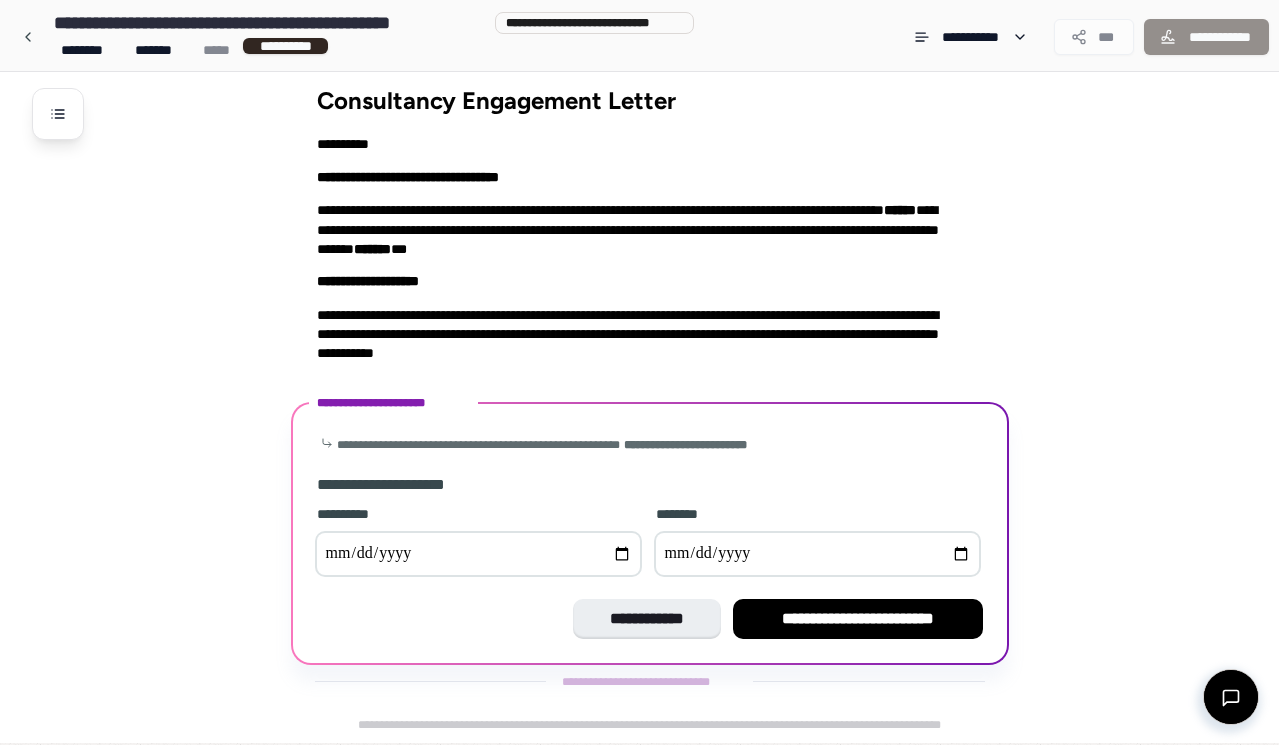 click at bounding box center (478, 554) 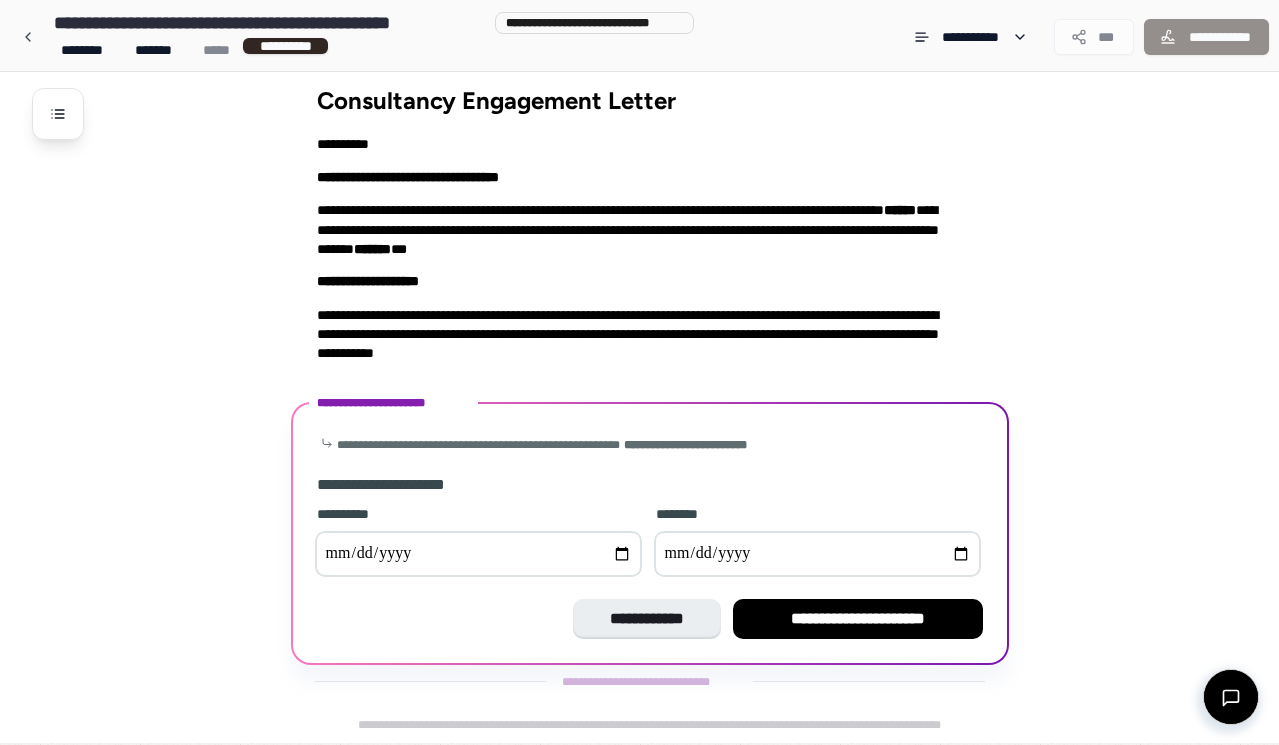click at bounding box center (817, 554) 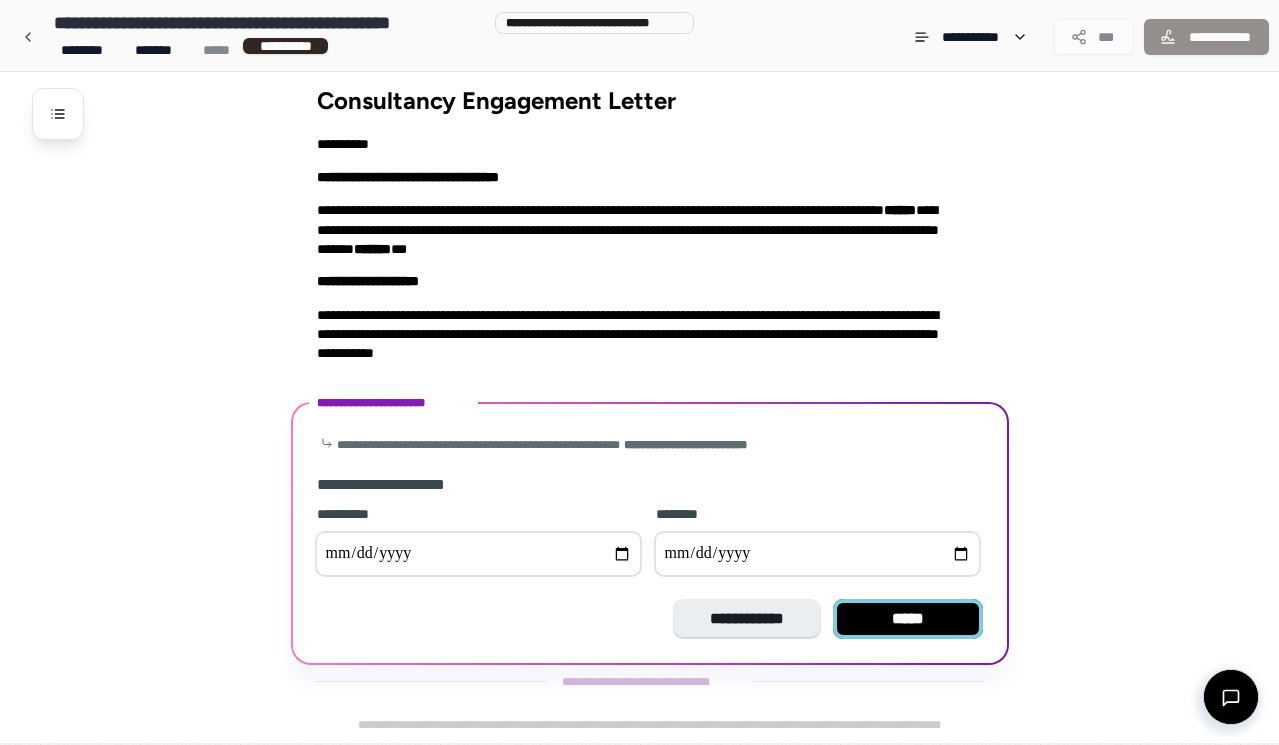 click on "*****" at bounding box center [908, 619] 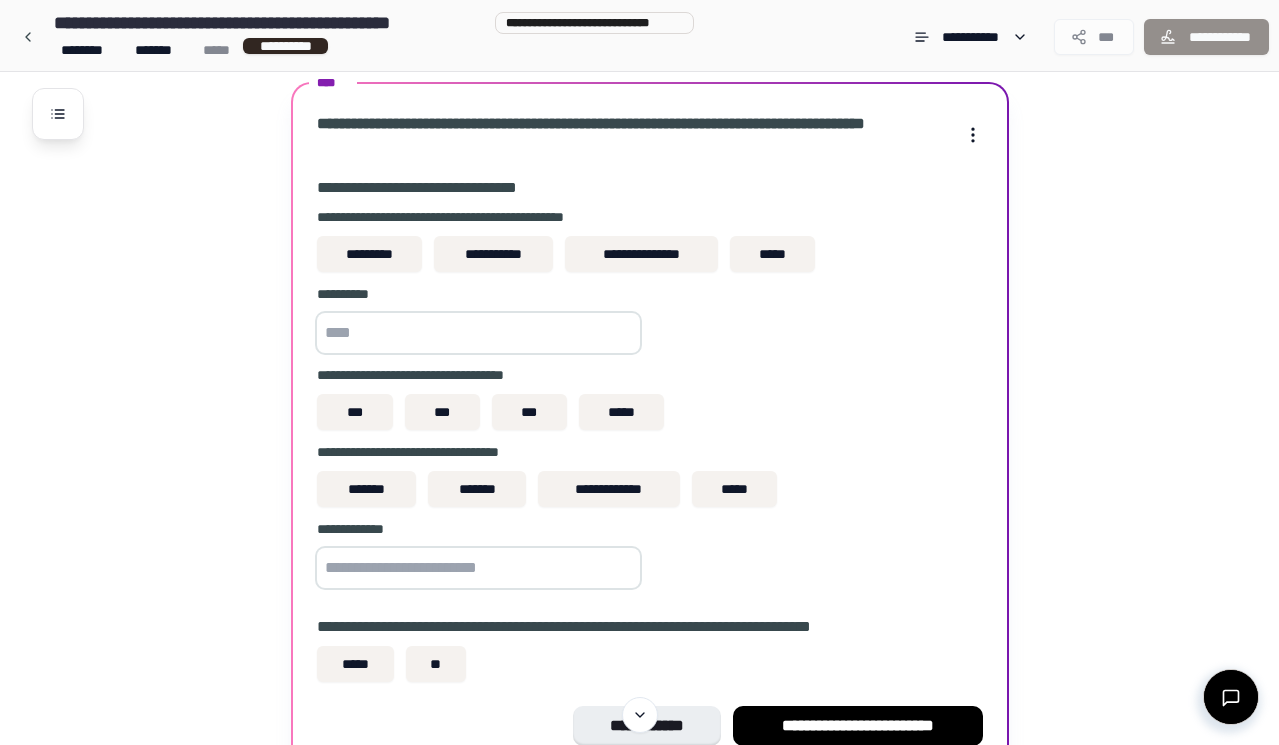 scroll, scrollTop: 257, scrollLeft: 0, axis: vertical 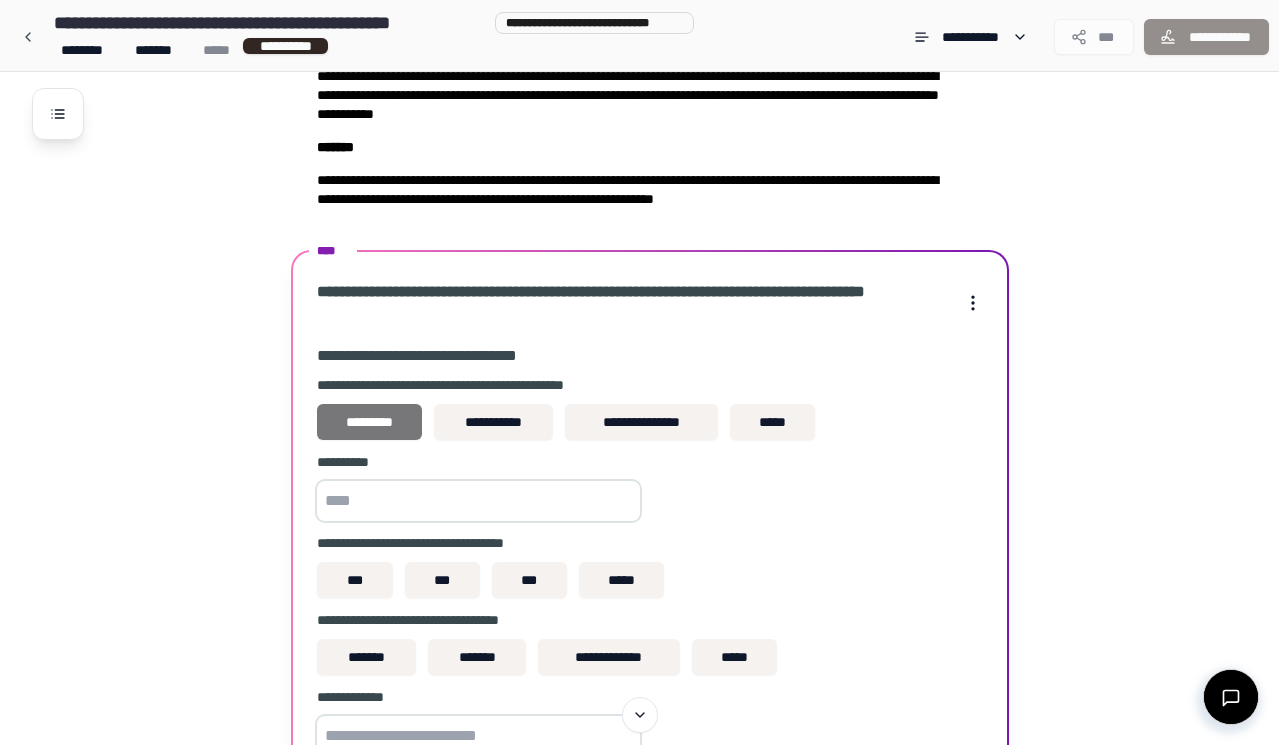 click on "*********" at bounding box center [370, 422] 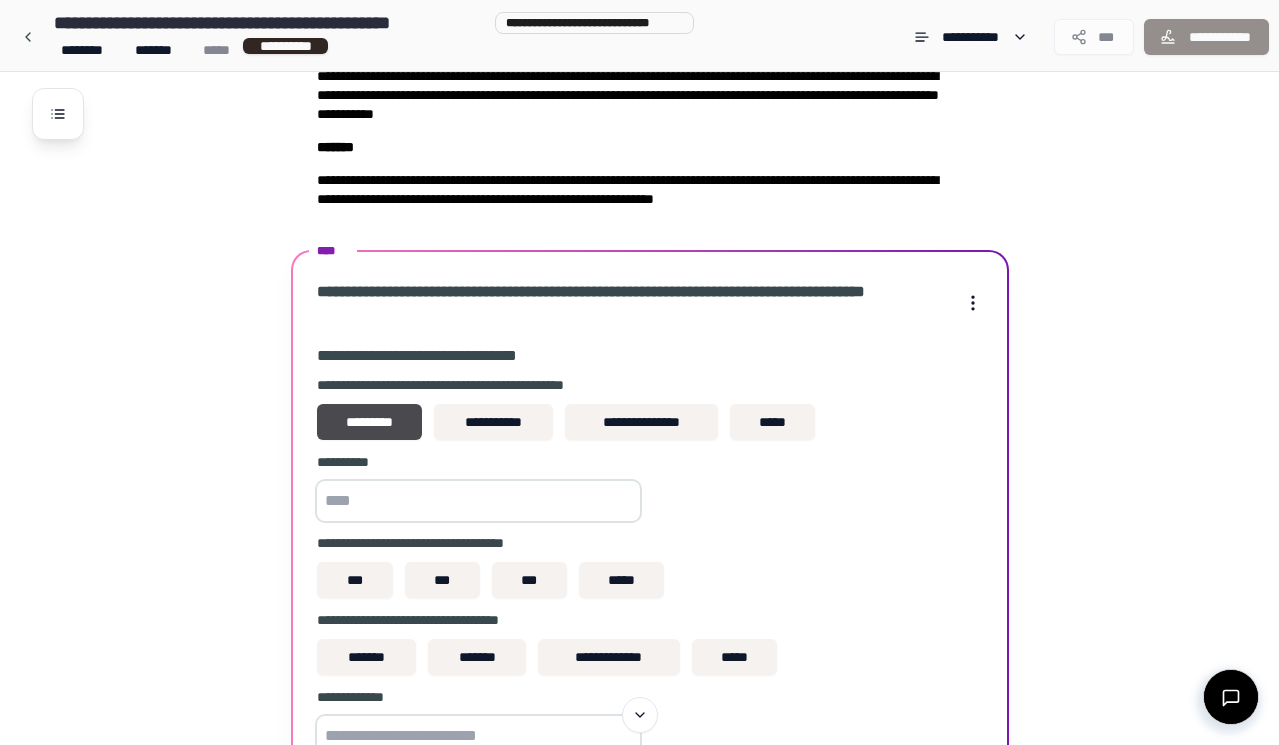 click at bounding box center (478, 501) 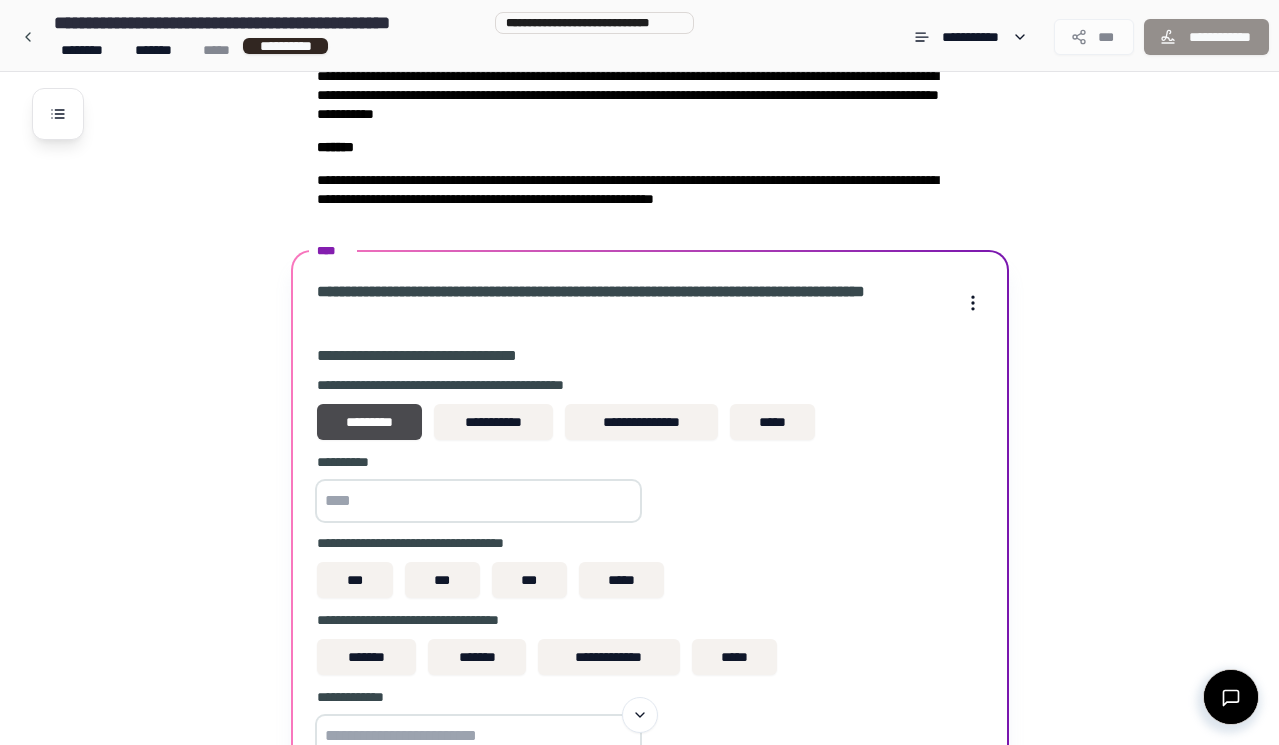 type on "****" 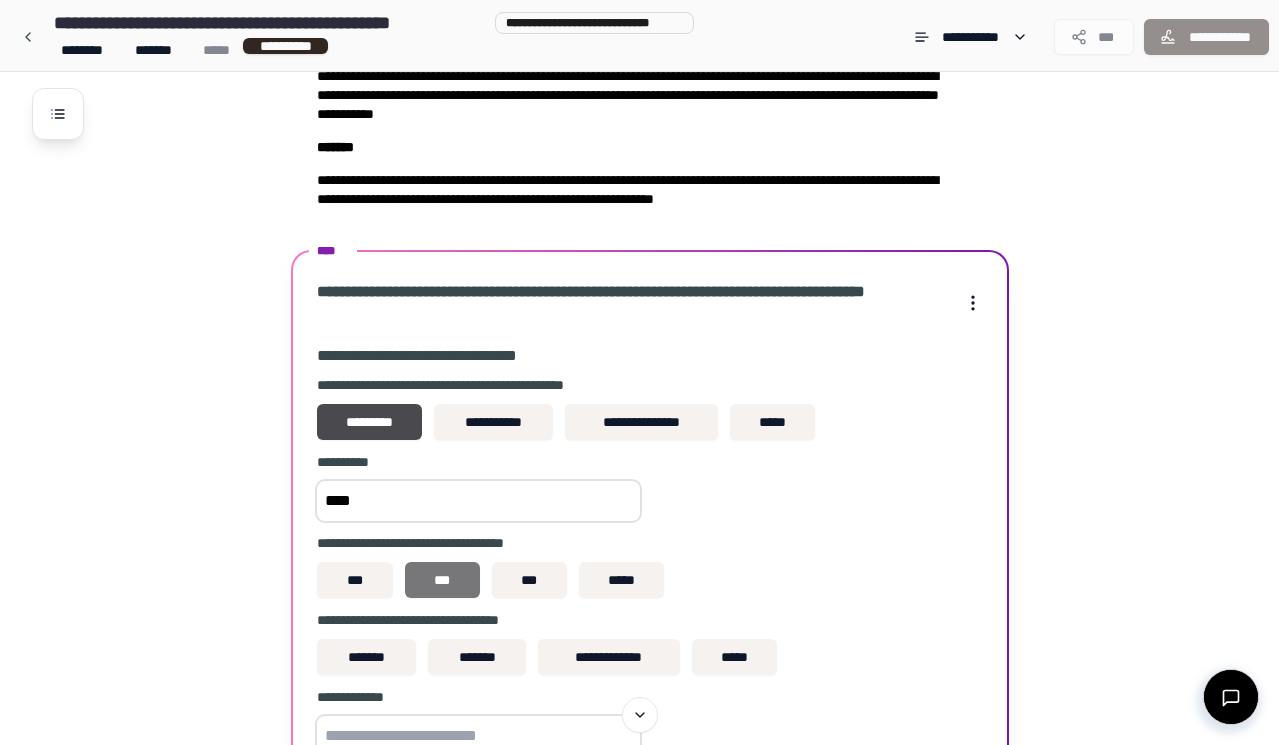 click on "***" at bounding box center [442, 580] 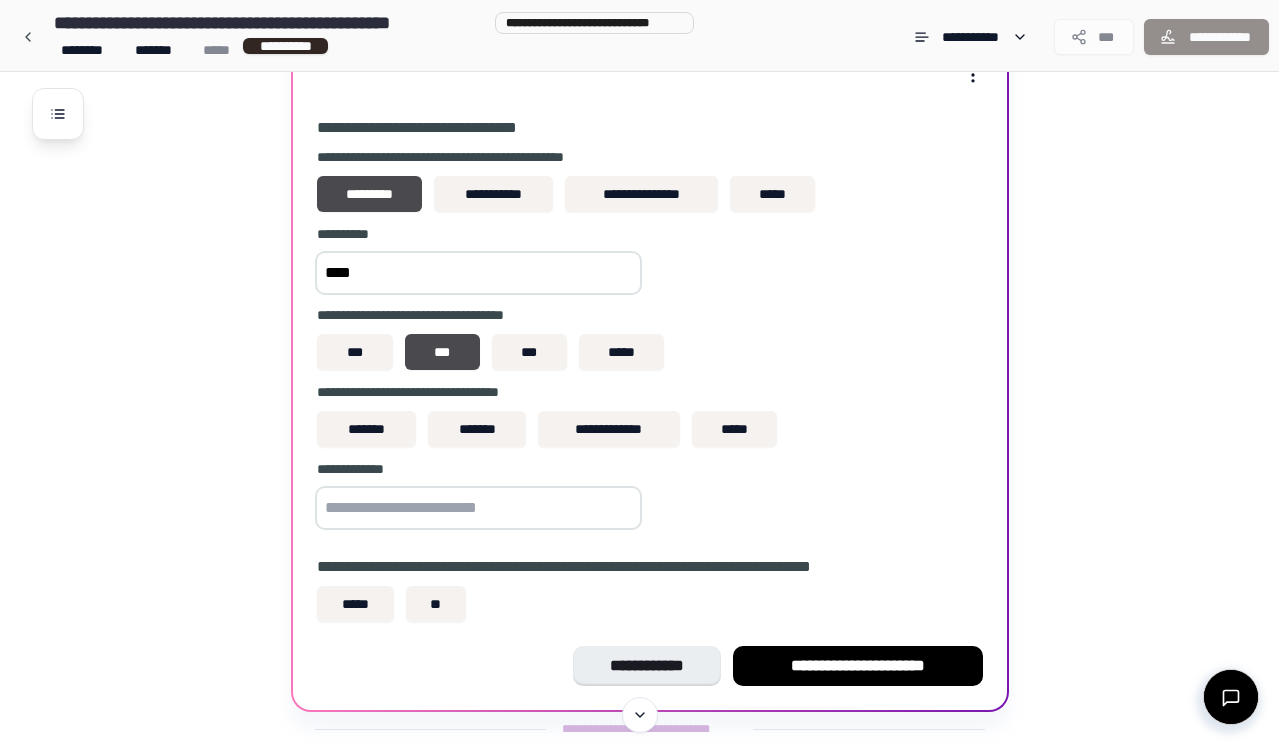 scroll, scrollTop: 482, scrollLeft: 0, axis: vertical 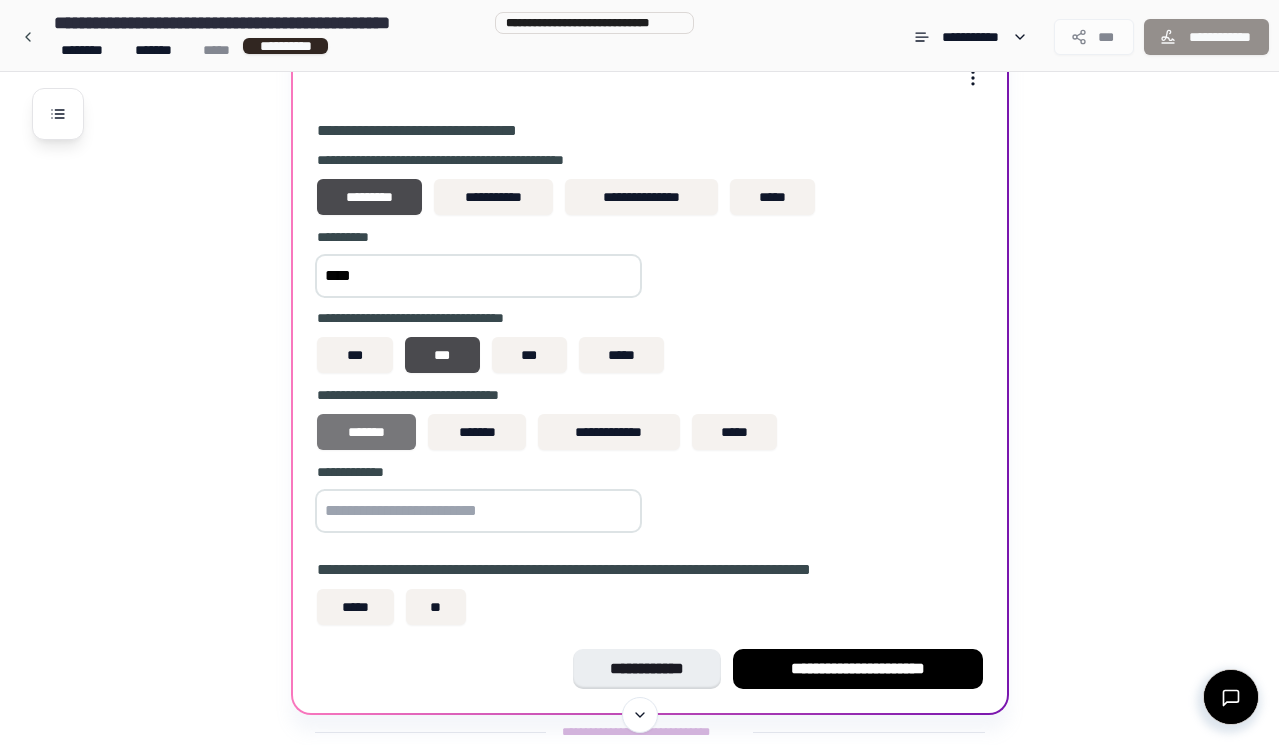 click on "*******" at bounding box center [367, 432] 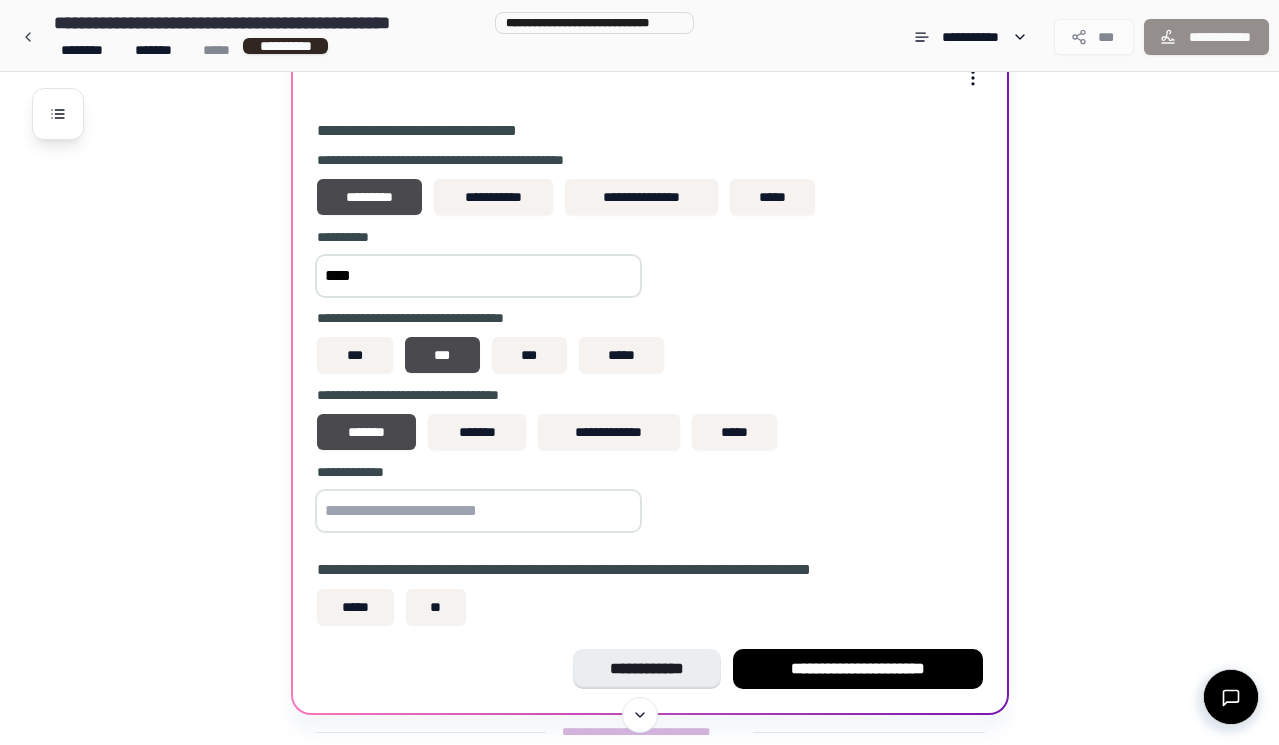click at bounding box center [478, 511] 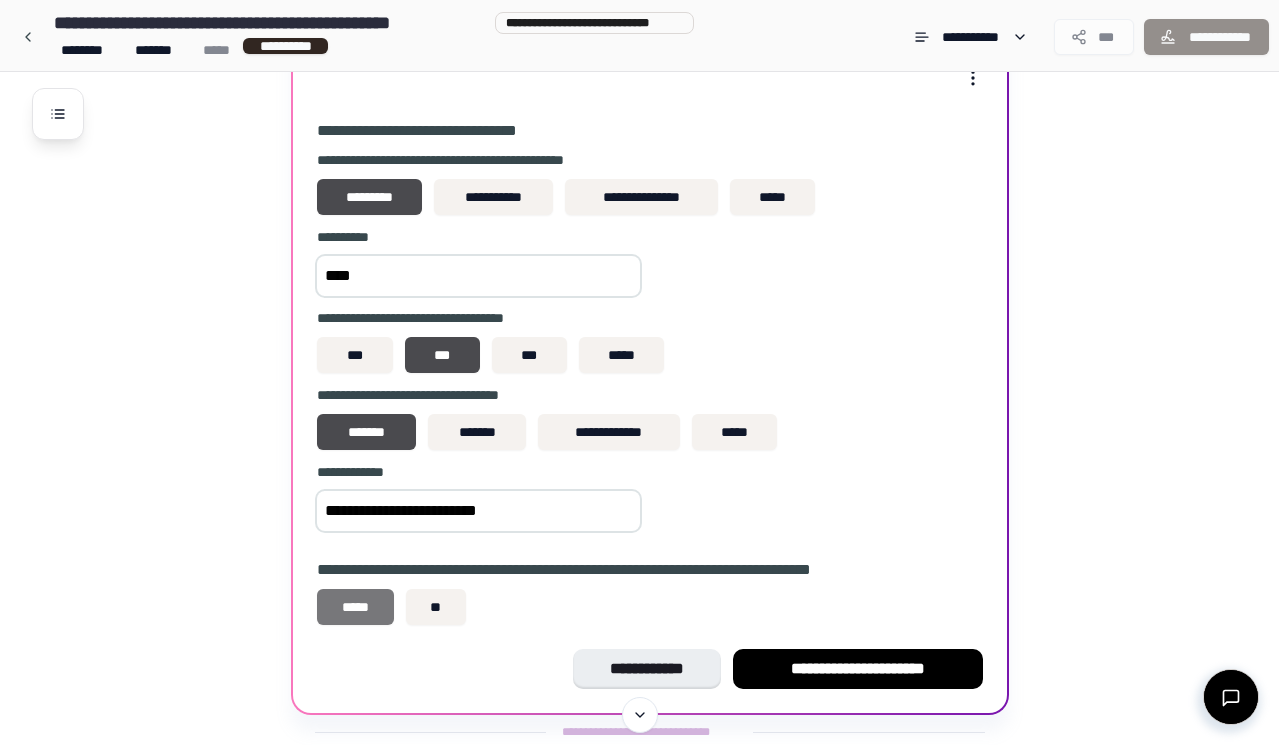 click on "*****" at bounding box center [356, 607] 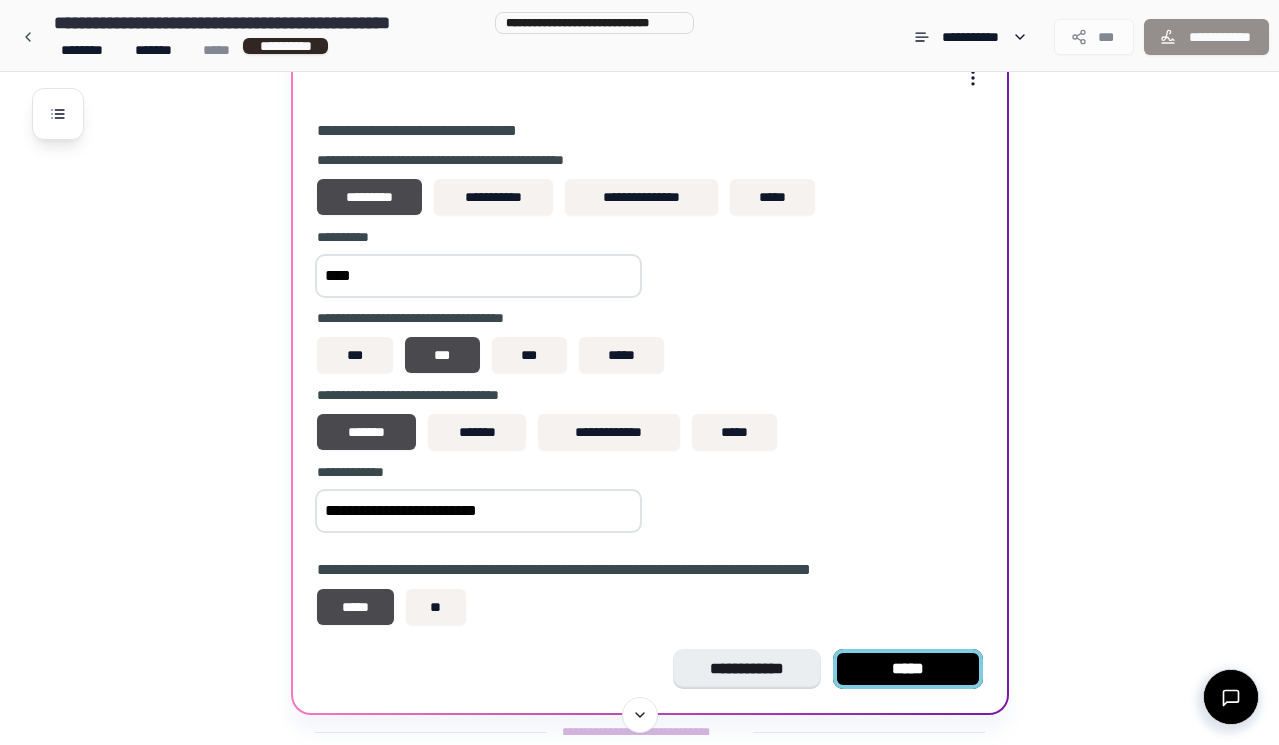 click on "*****" at bounding box center (908, 669) 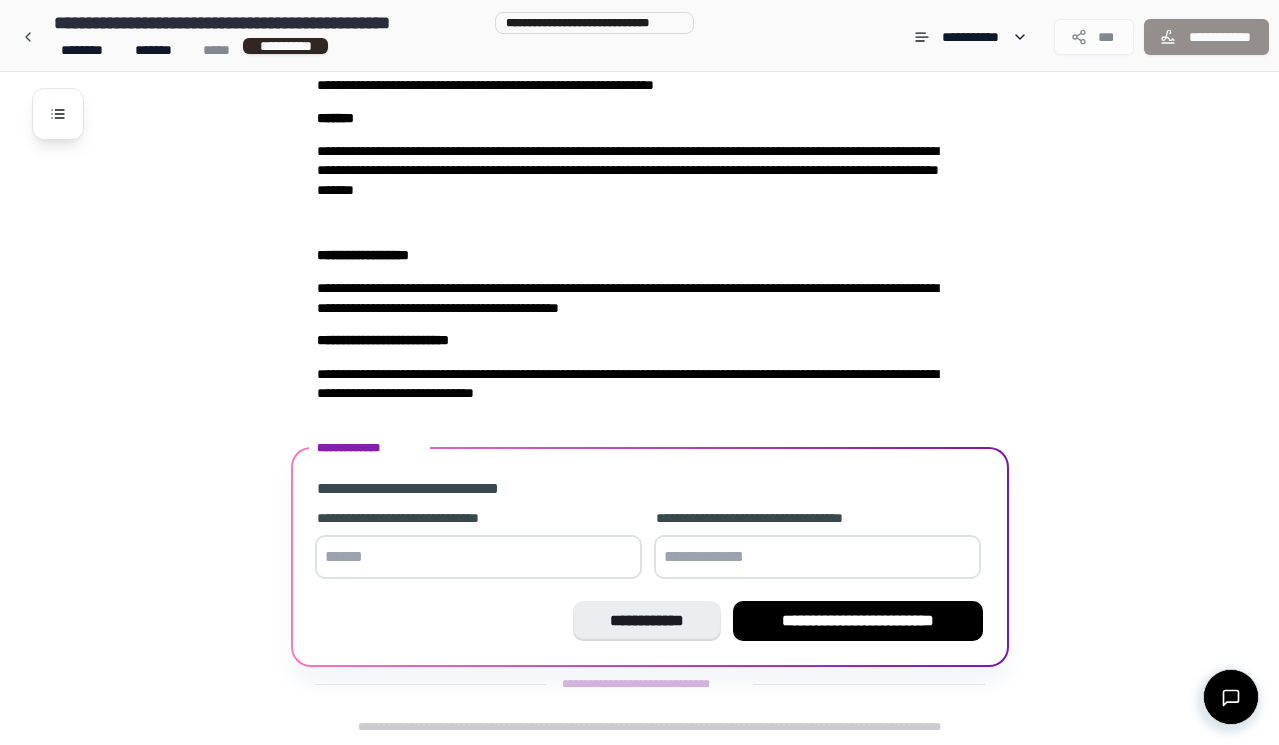scroll, scrollTop: 371, scrollLeft: 0, axis: vertical 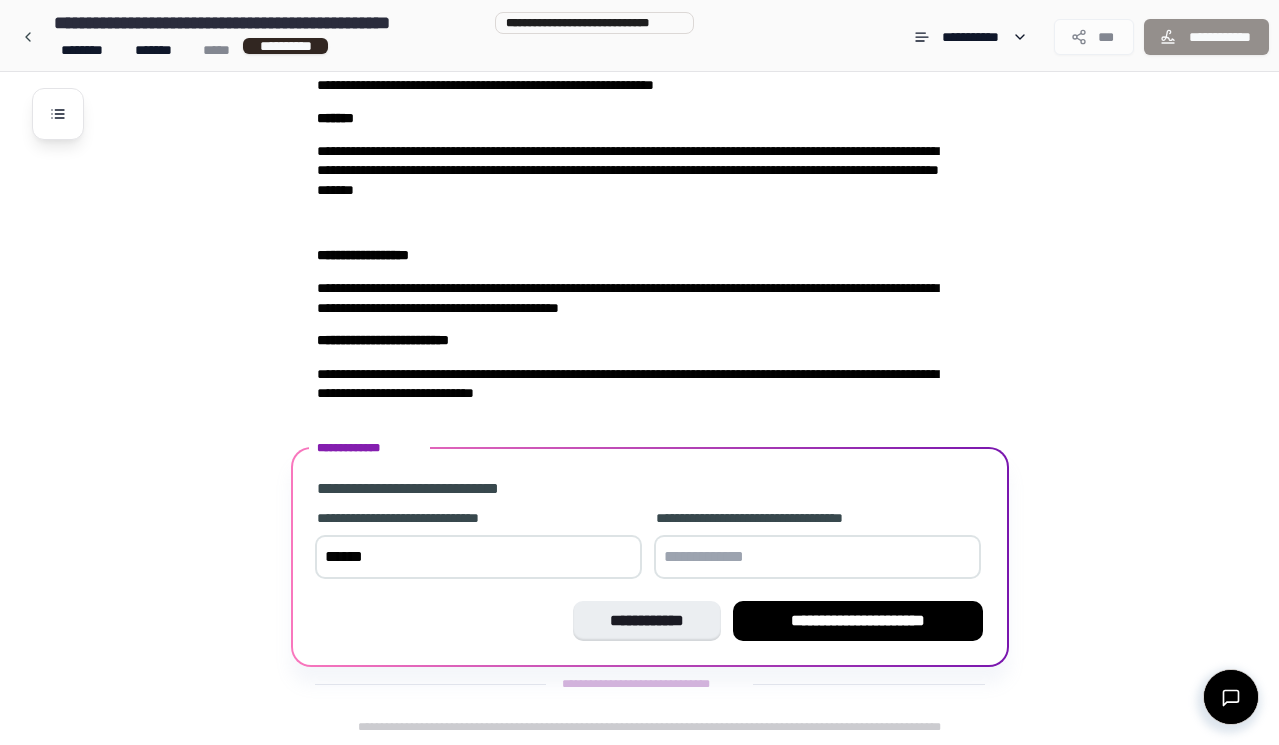 click at bounding box center [817, 557] 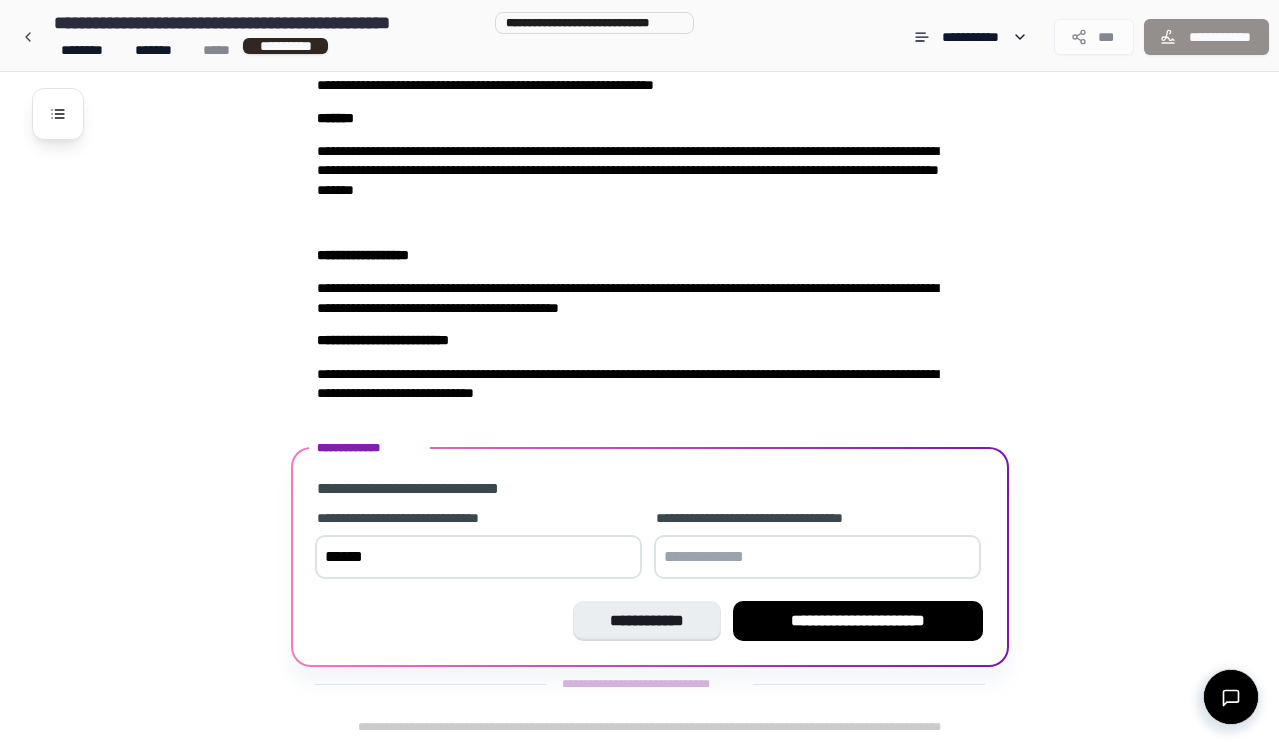 type on "**********" 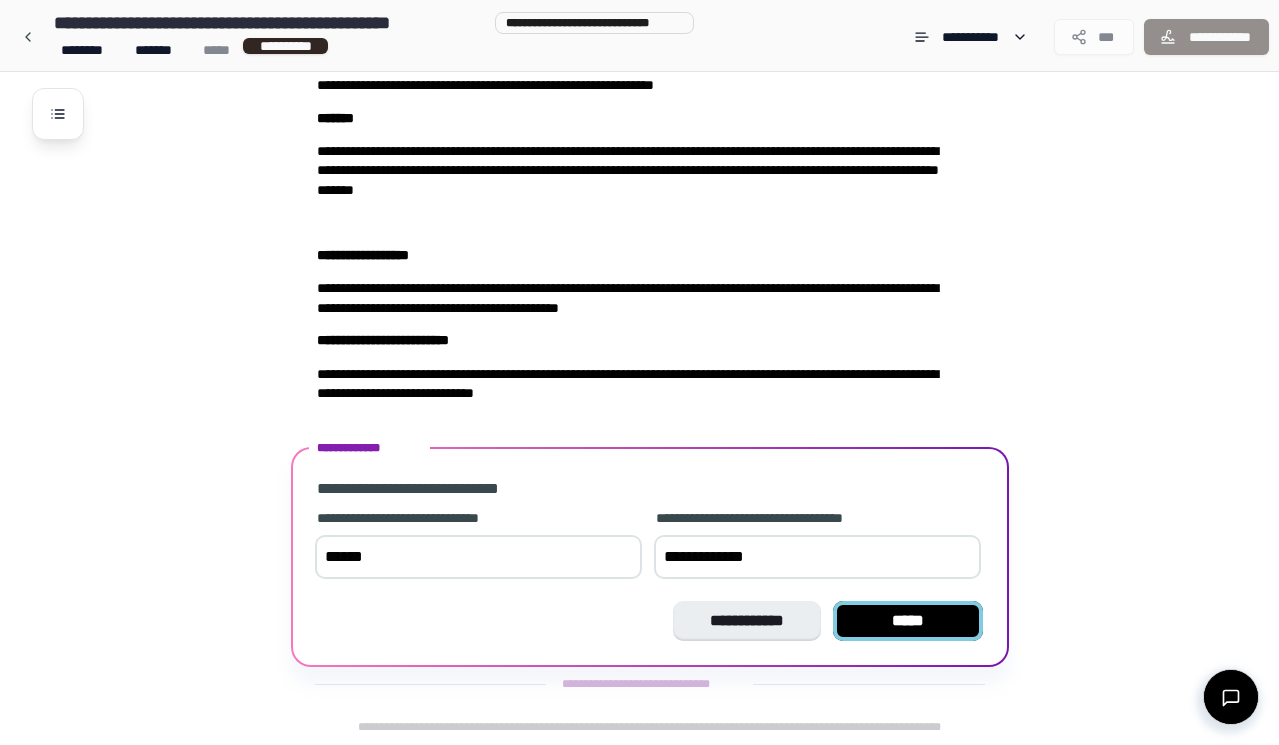 click on "*****" at bounding box center (908, 621) 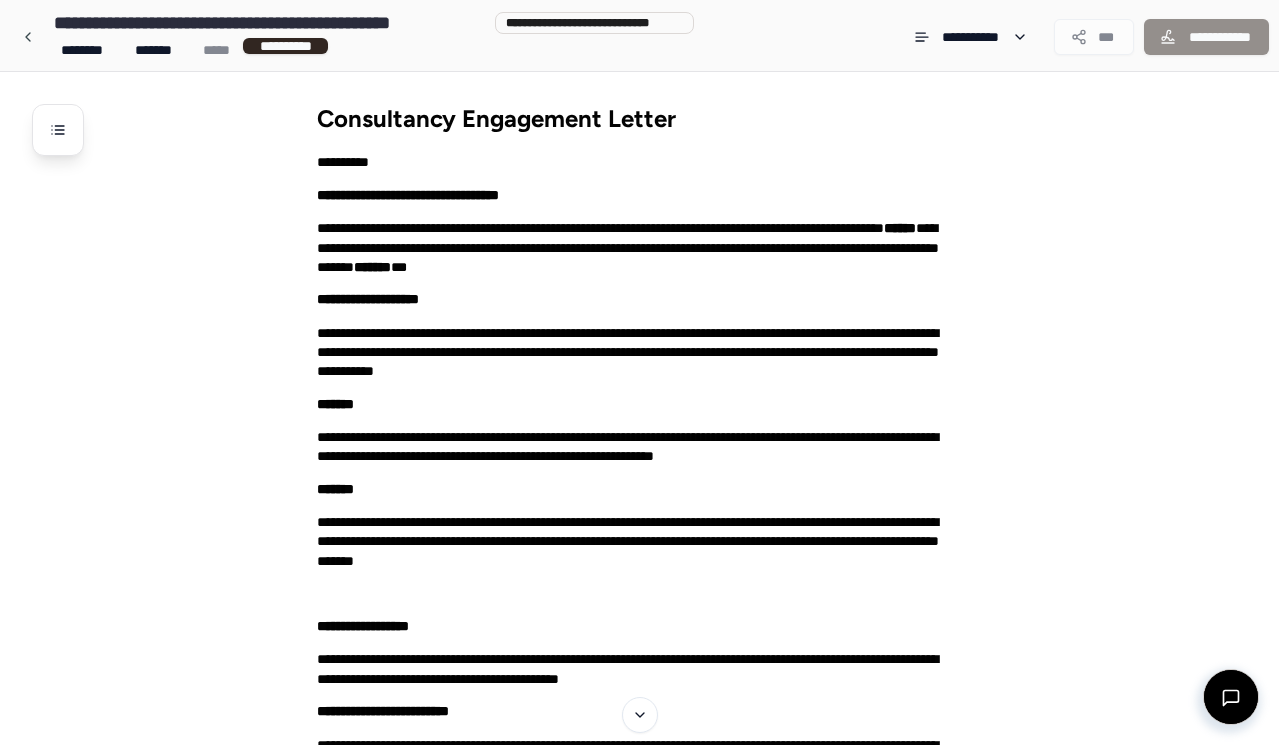 scroll, scrollTop: 0, scrollLeft: 0, axis: both 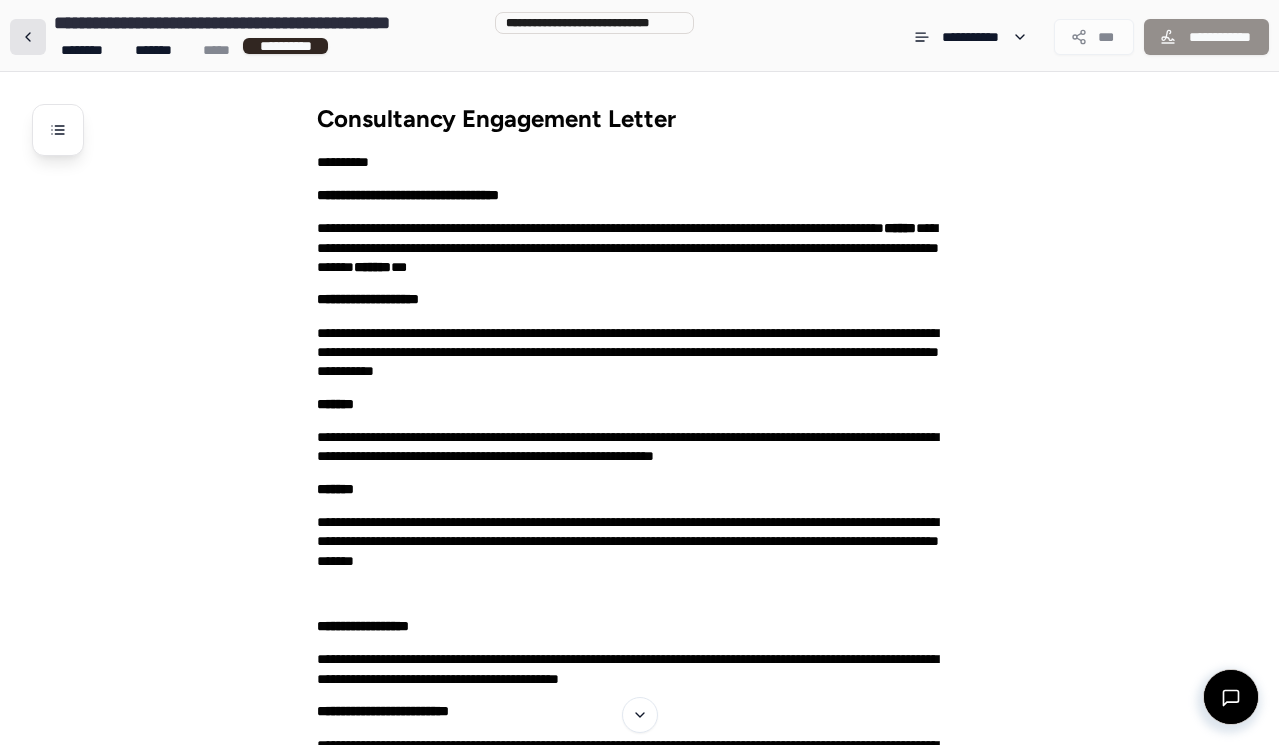 click at bounding box center (28, 37) 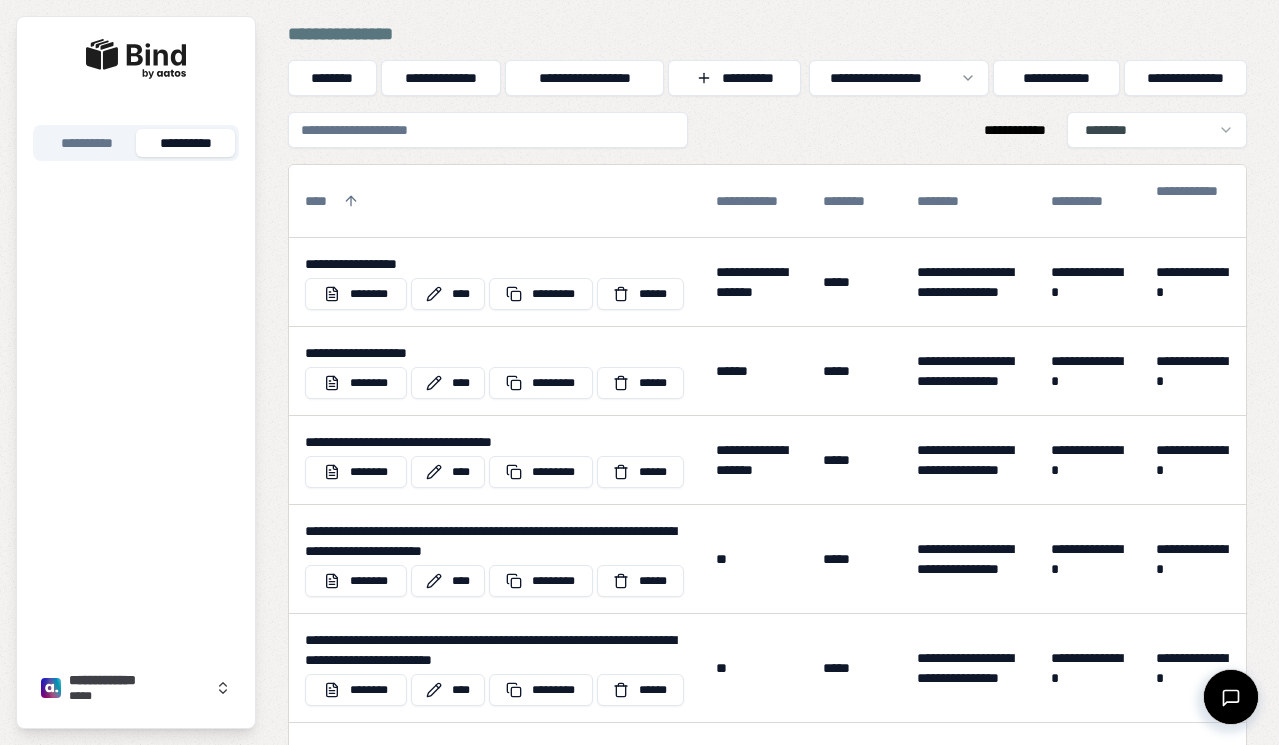 click at bounding box center (488, 130) 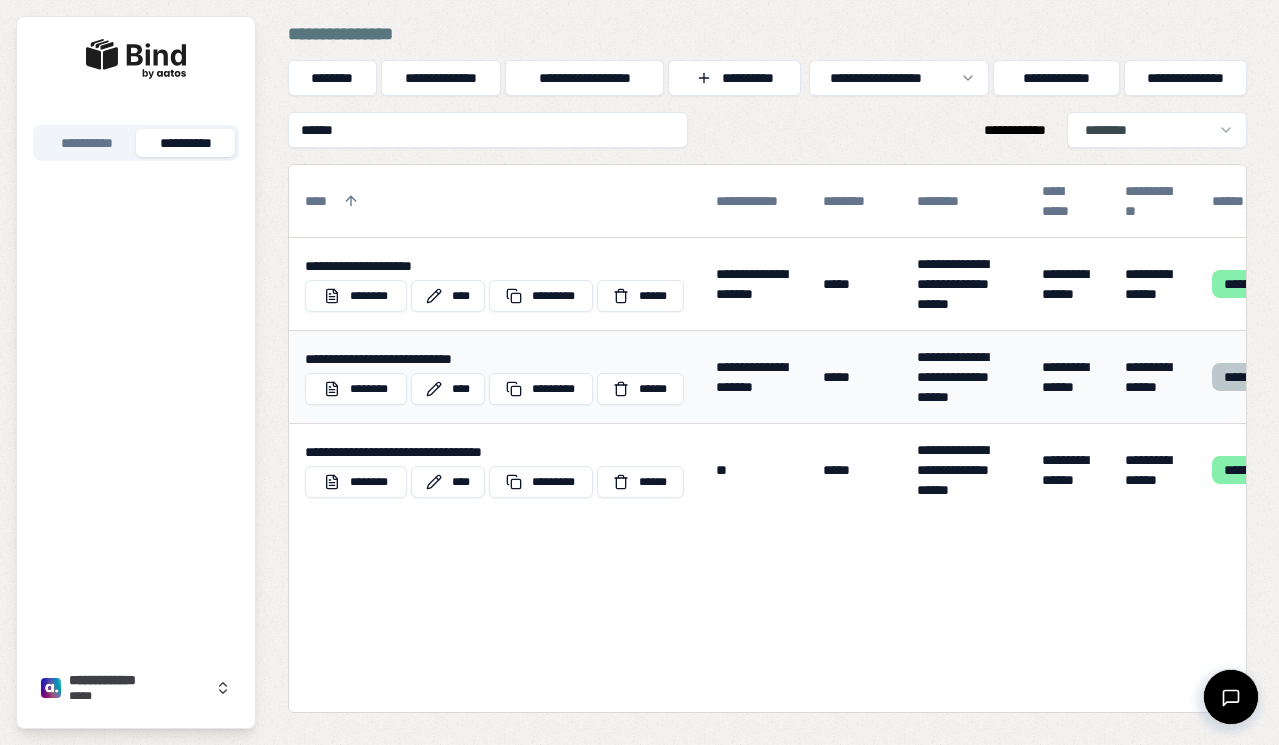 type on "******" 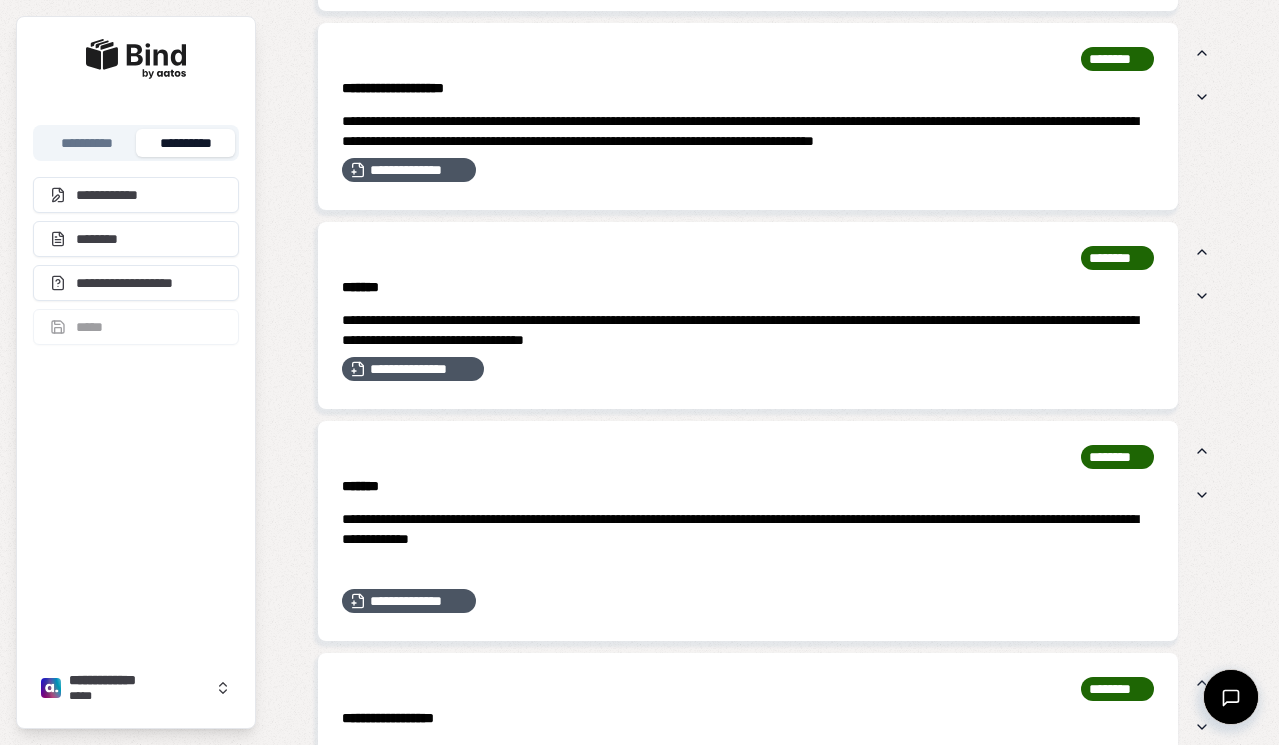 scroll, scrollTop: 761, scrollLeft: 0, axis: vertical 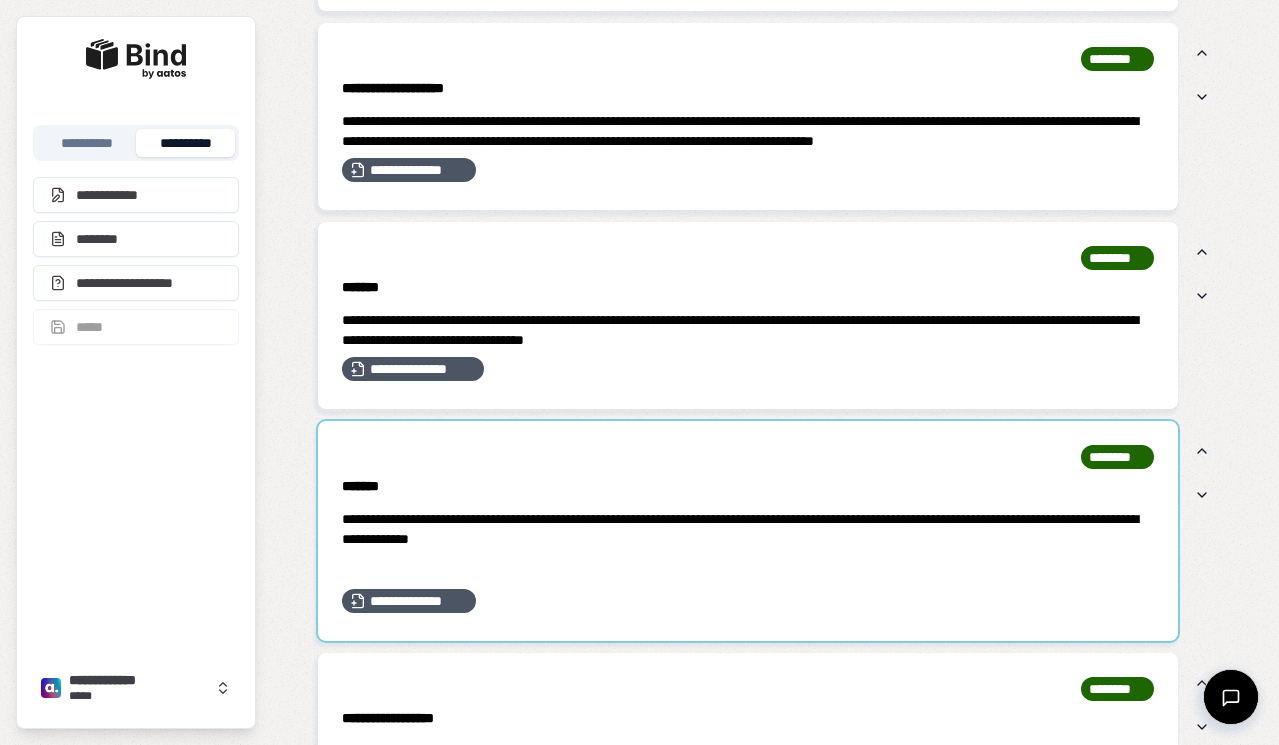 click at bounding box center (748, 531) 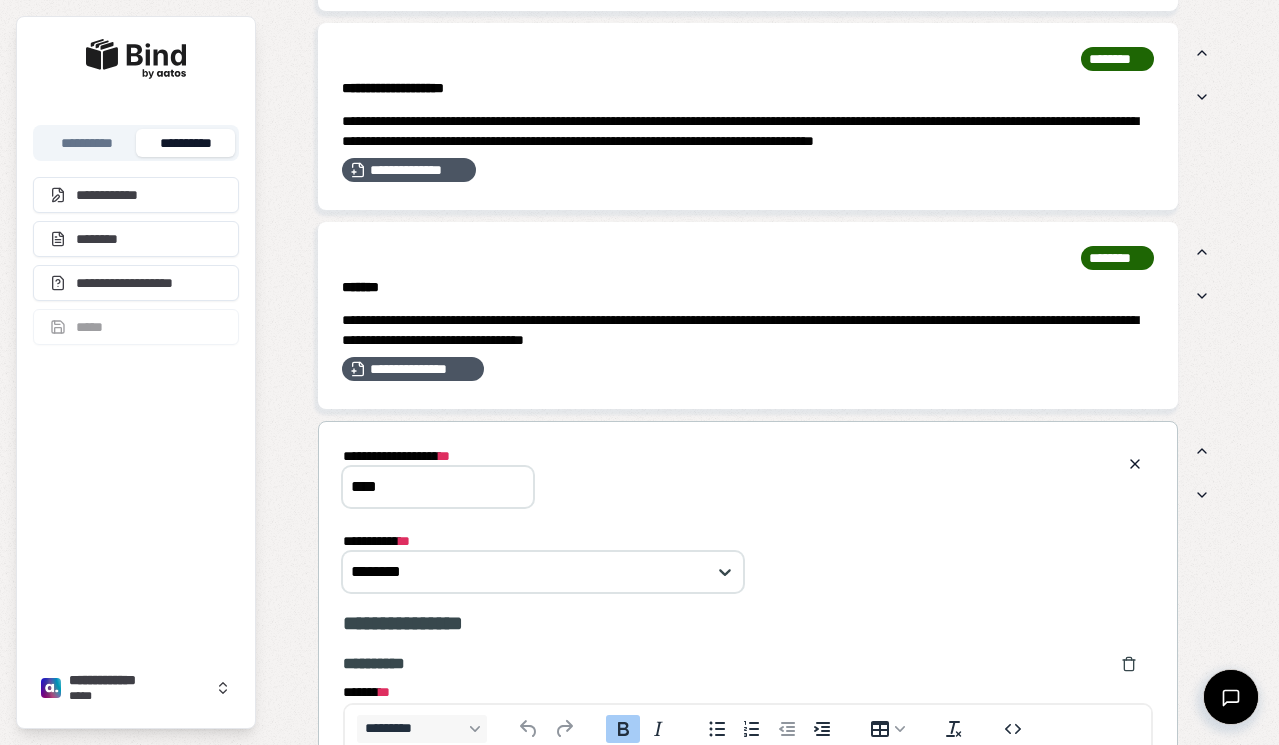 scroll, scrollTop: 0, scrollLeft: 0, axis: both 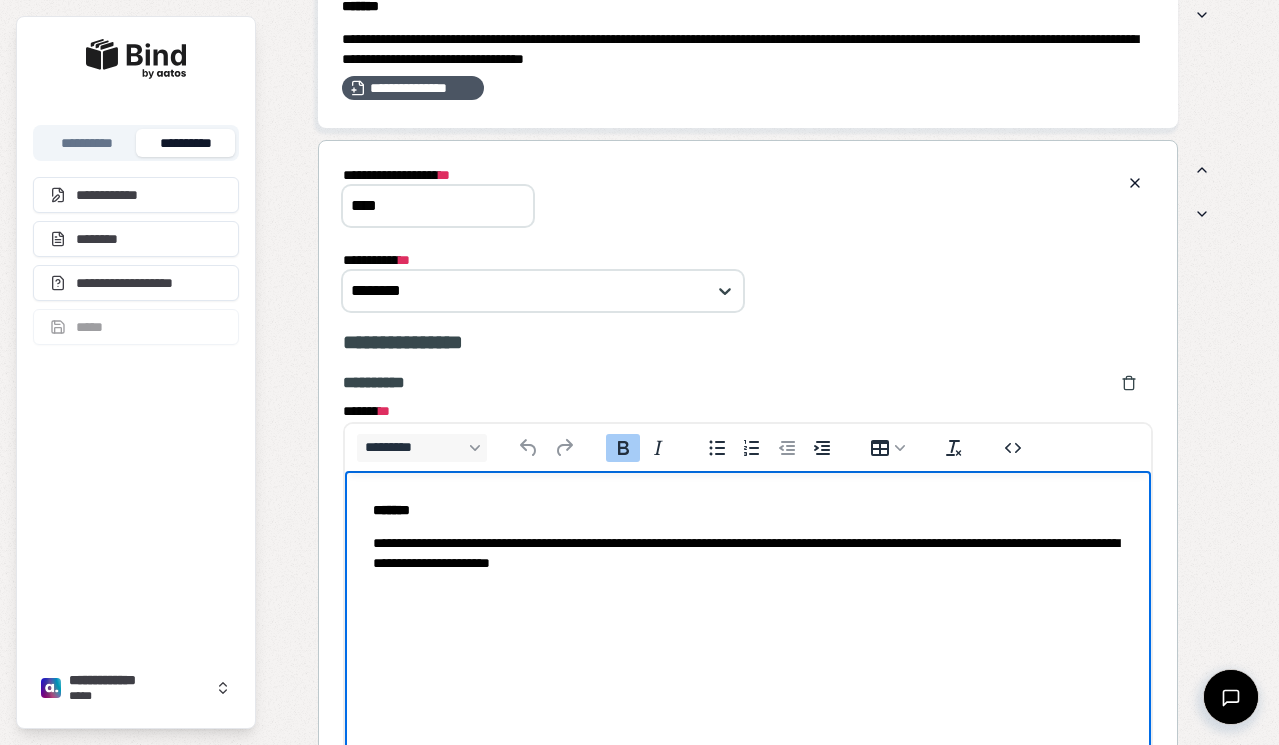 click on "*******" at bounding box center (390, 510) 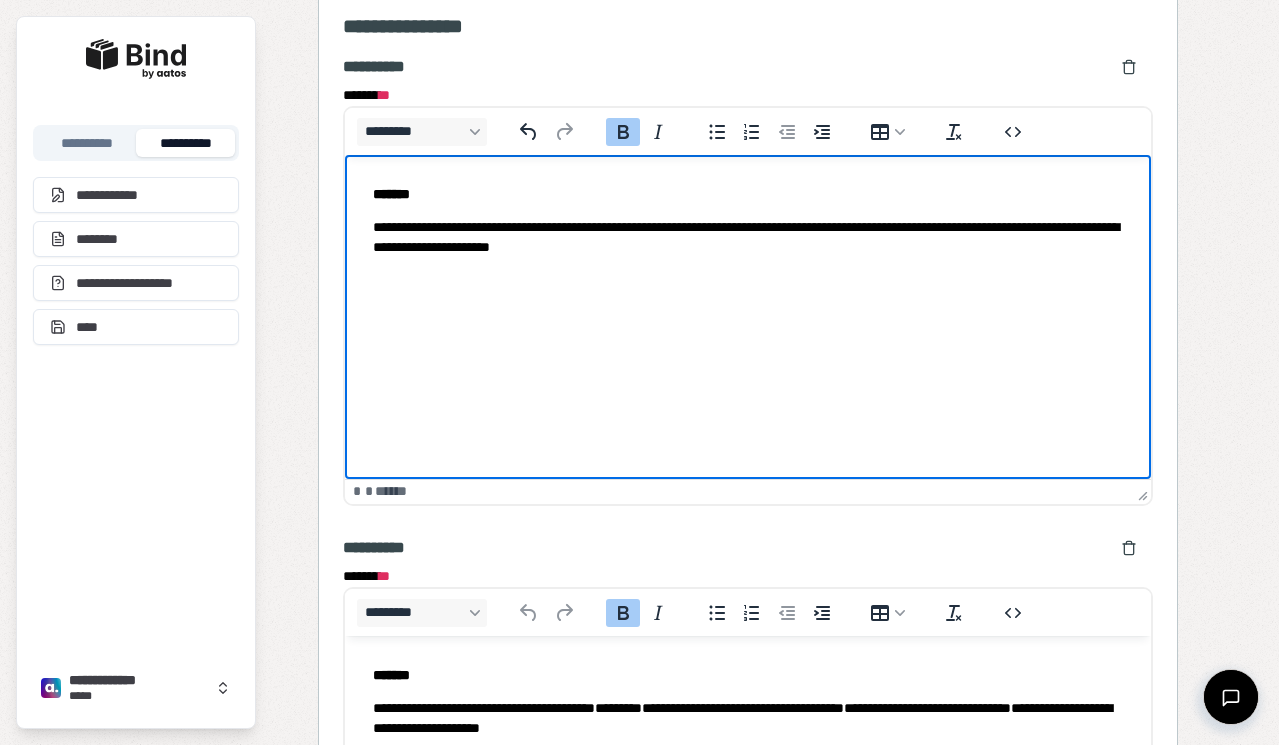 scroll, scrollTop: 1427, scrollLeft: 0, axis: vertical 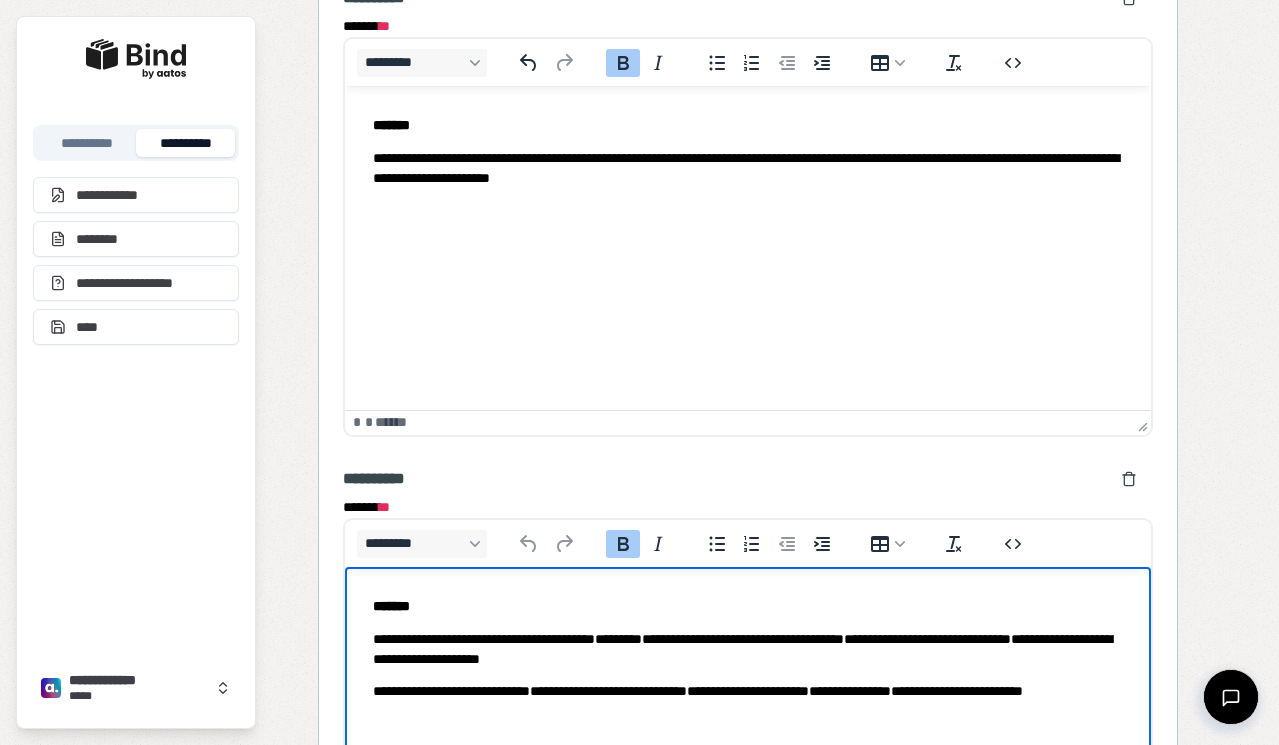 click on "*******" at bounding box center (390, 606) 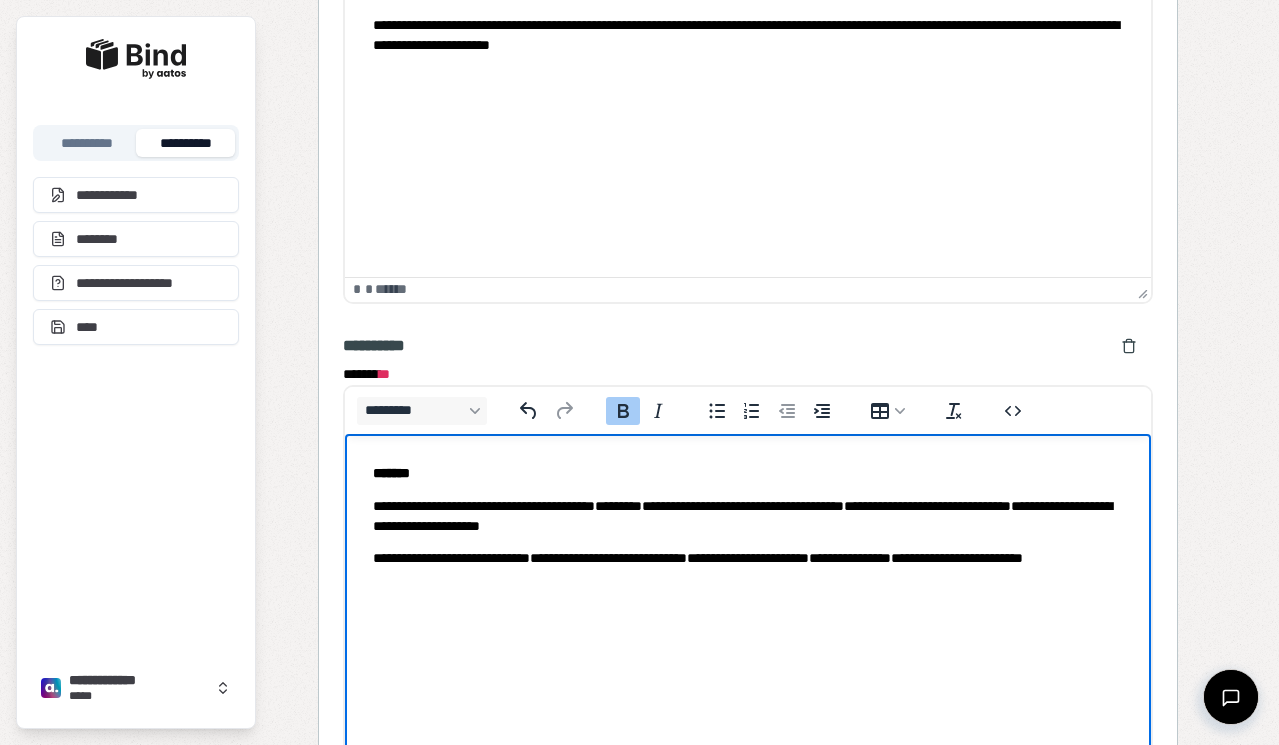 scroll, scrollTop: 1212, scrollLeft: 0, axis: vertical 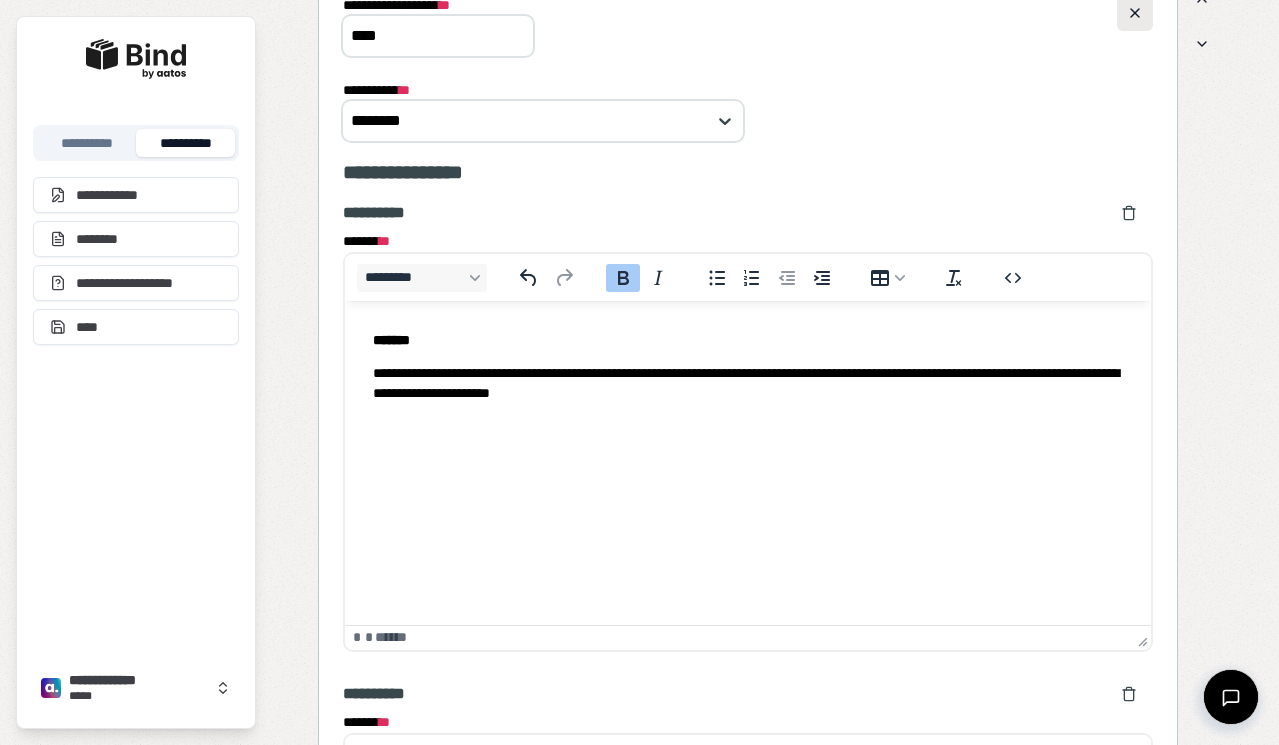click at bounding box center [1135, 13] 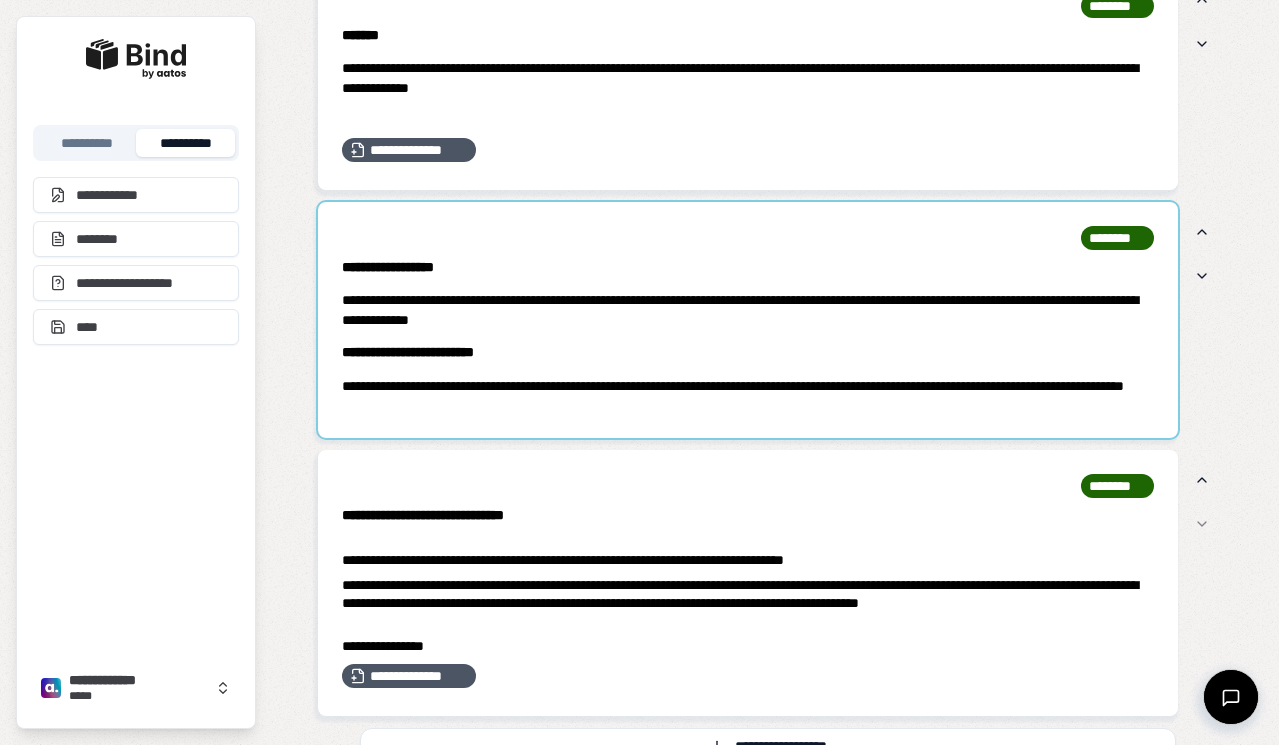 click at bounding box center (748, 320) 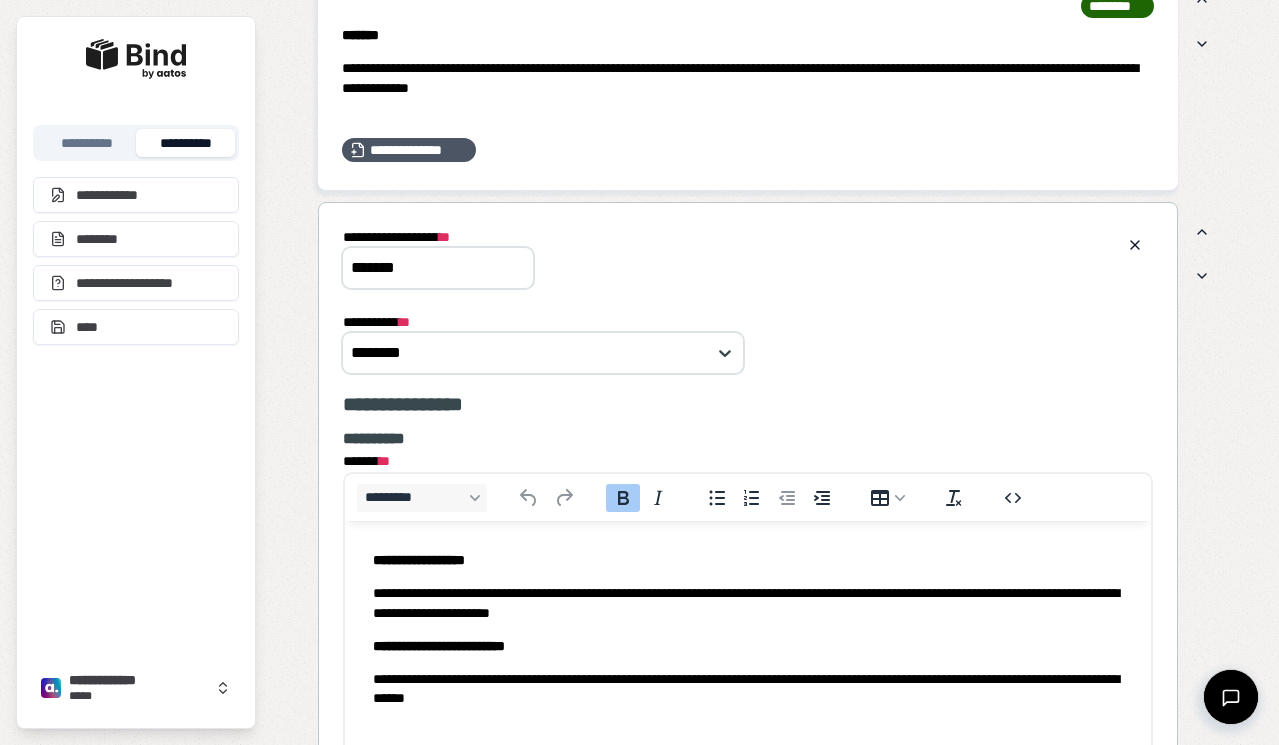 scroll, scrollTop: 0, scrollLeft: 0, axis: both 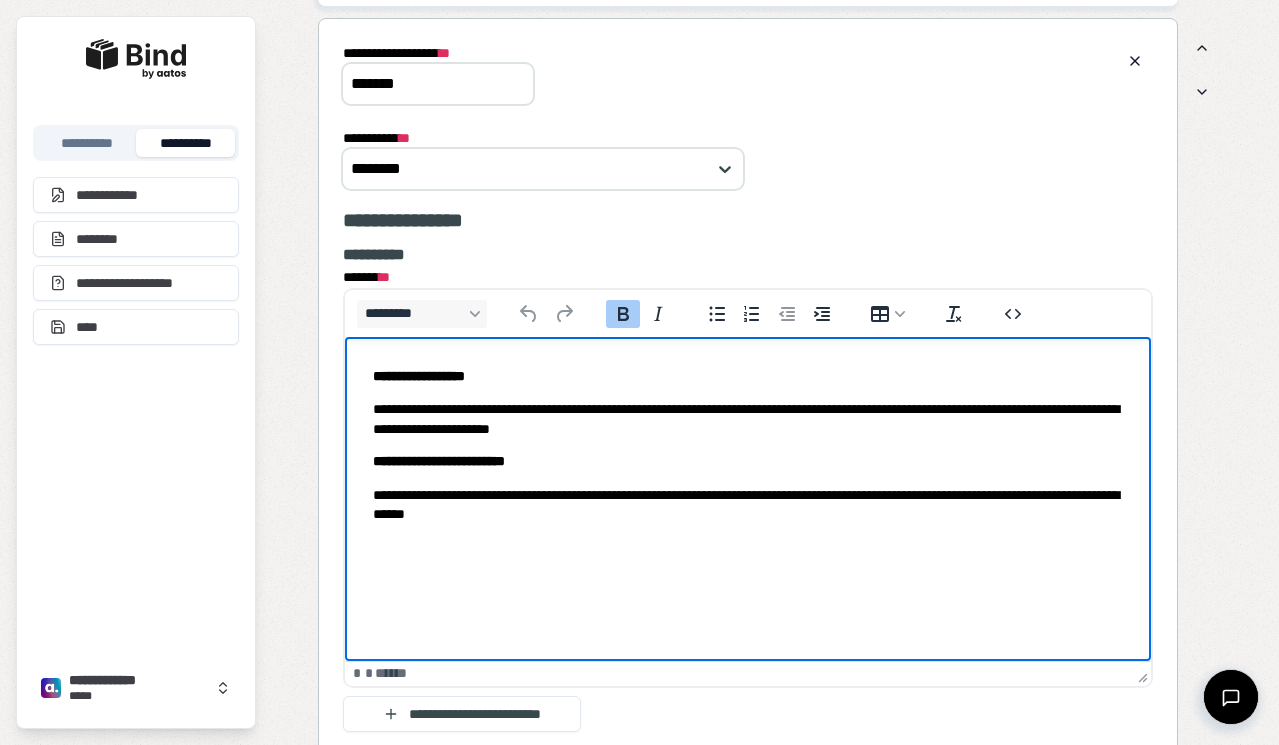 click on "**********" at bounding box center [418, 376] 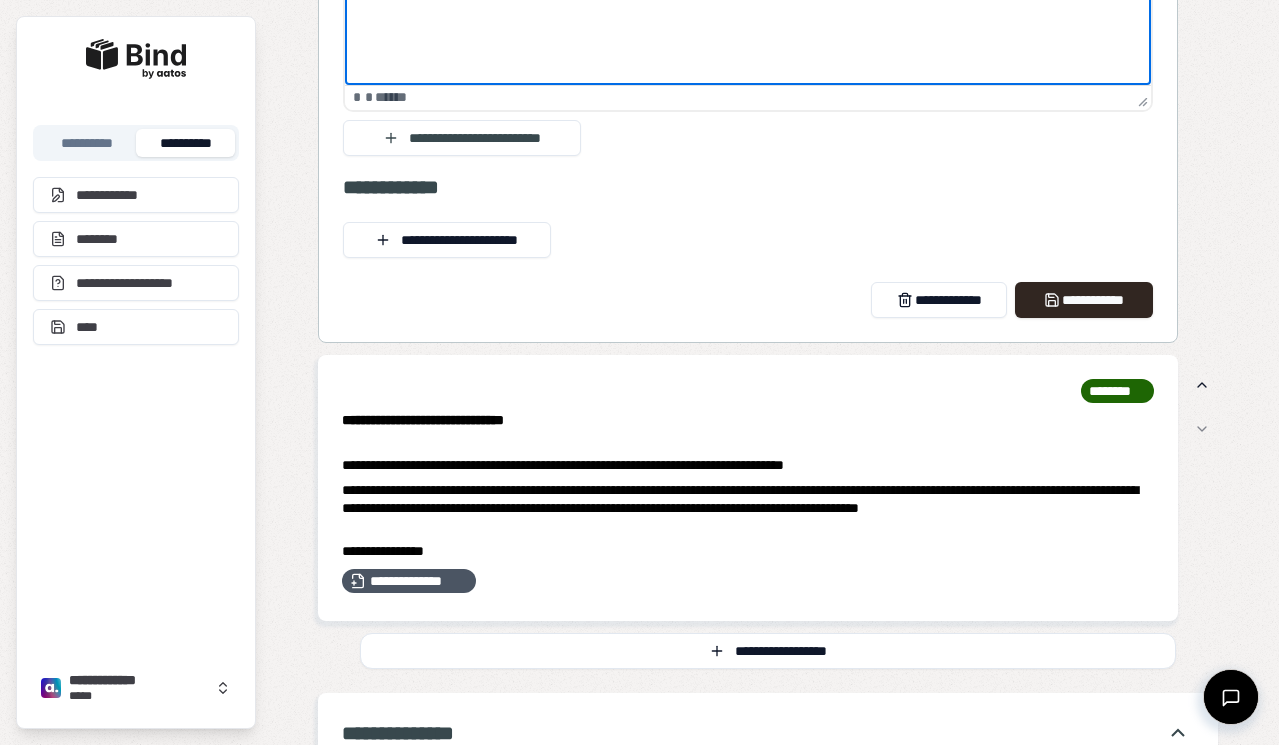 scroll, scrollTop: 1973, scrollLeft: 0, axis: vertical 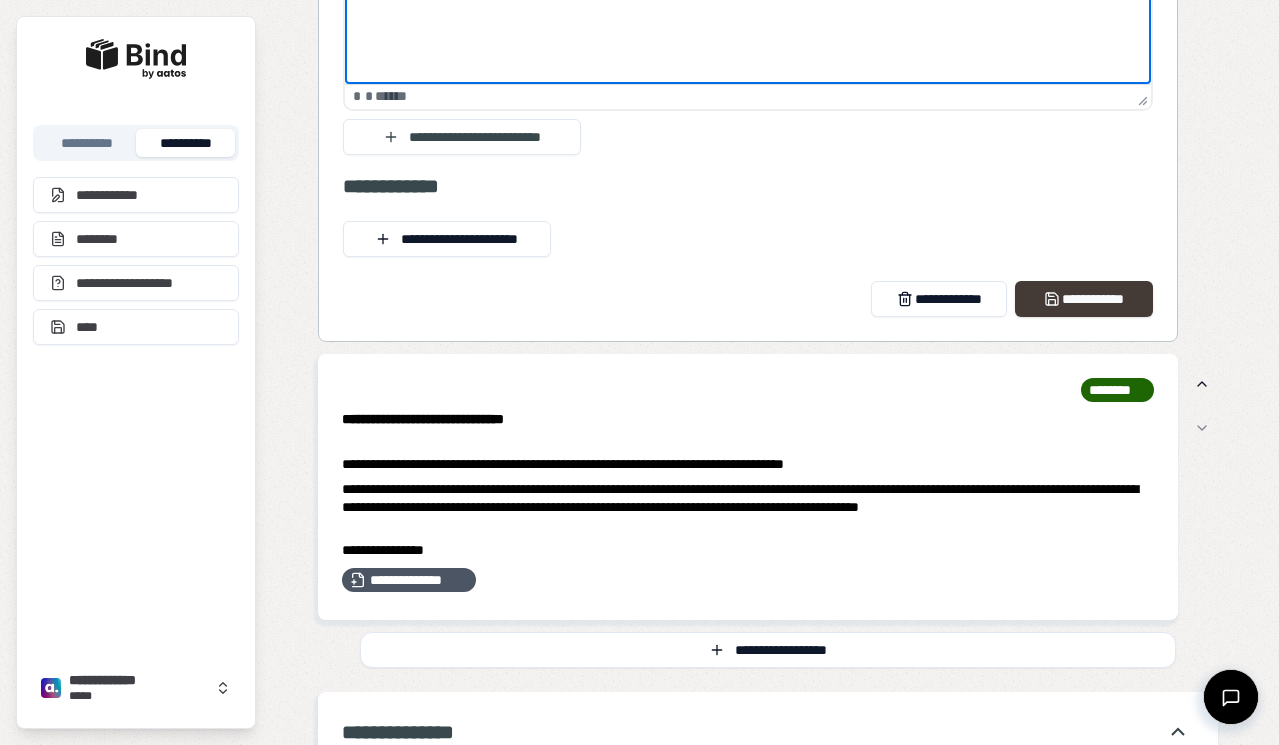 click on "**********" at bounding box center [1083, 299] 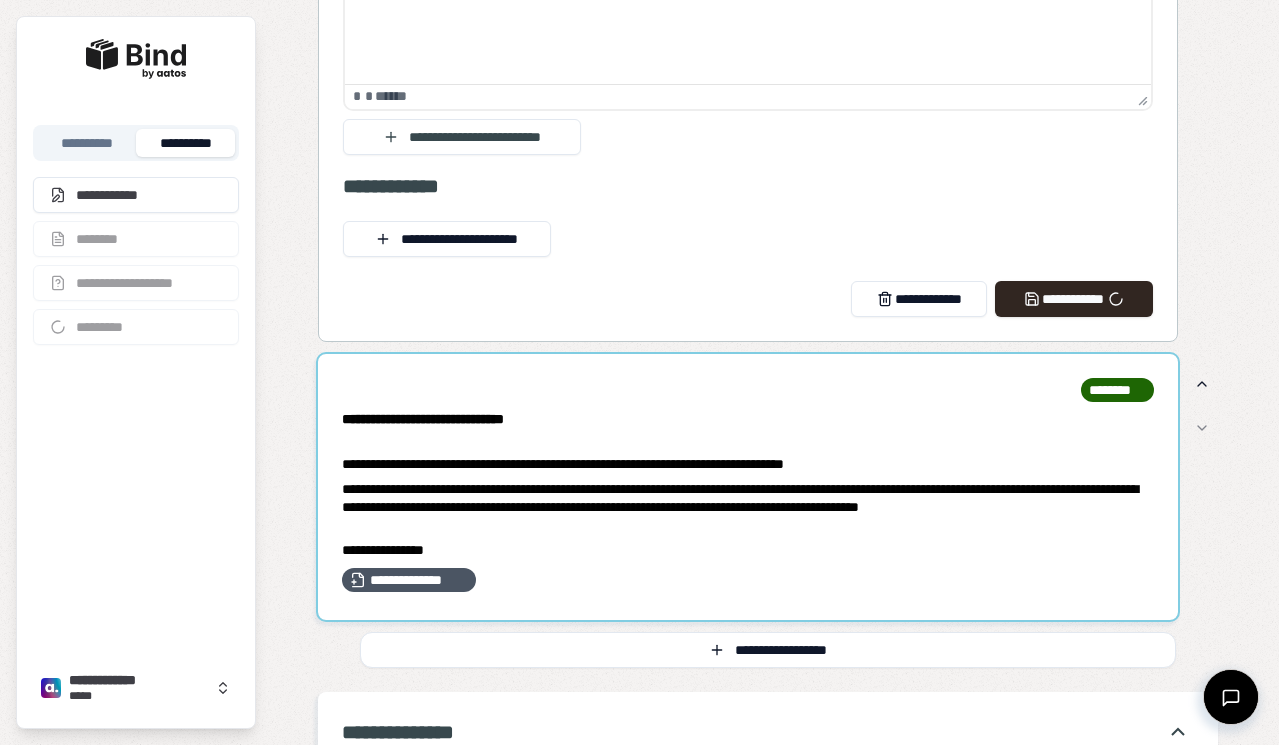 click at bounding box center [748, 487] 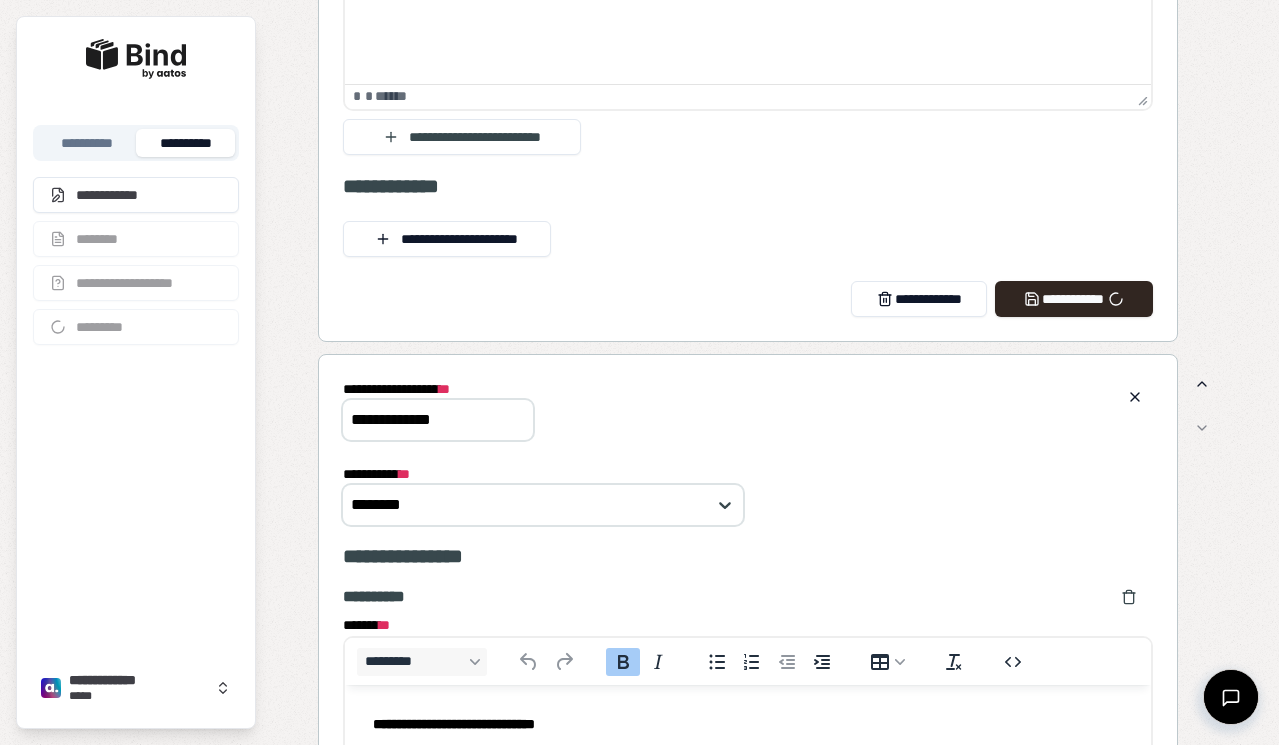 scroll, scrollTop: 0, scrollLeft: 0, axis: both 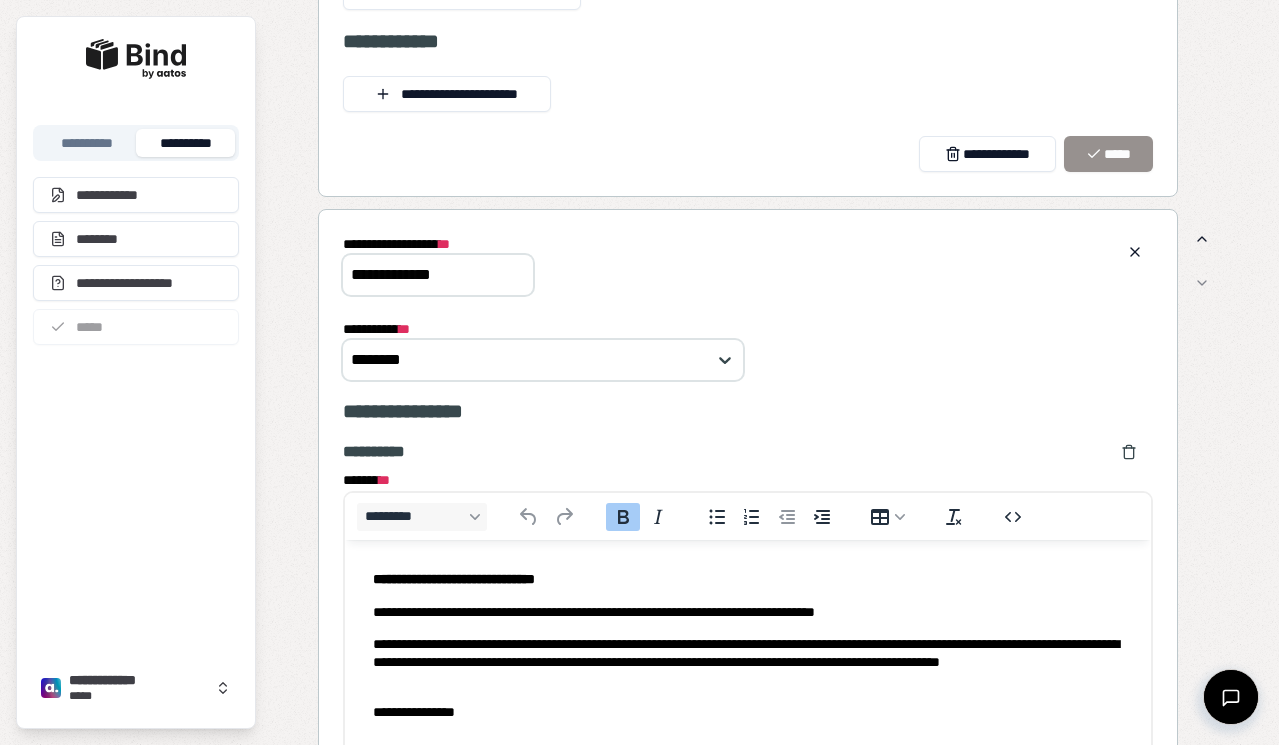 click on "**********" at bounding box center (453, 579) 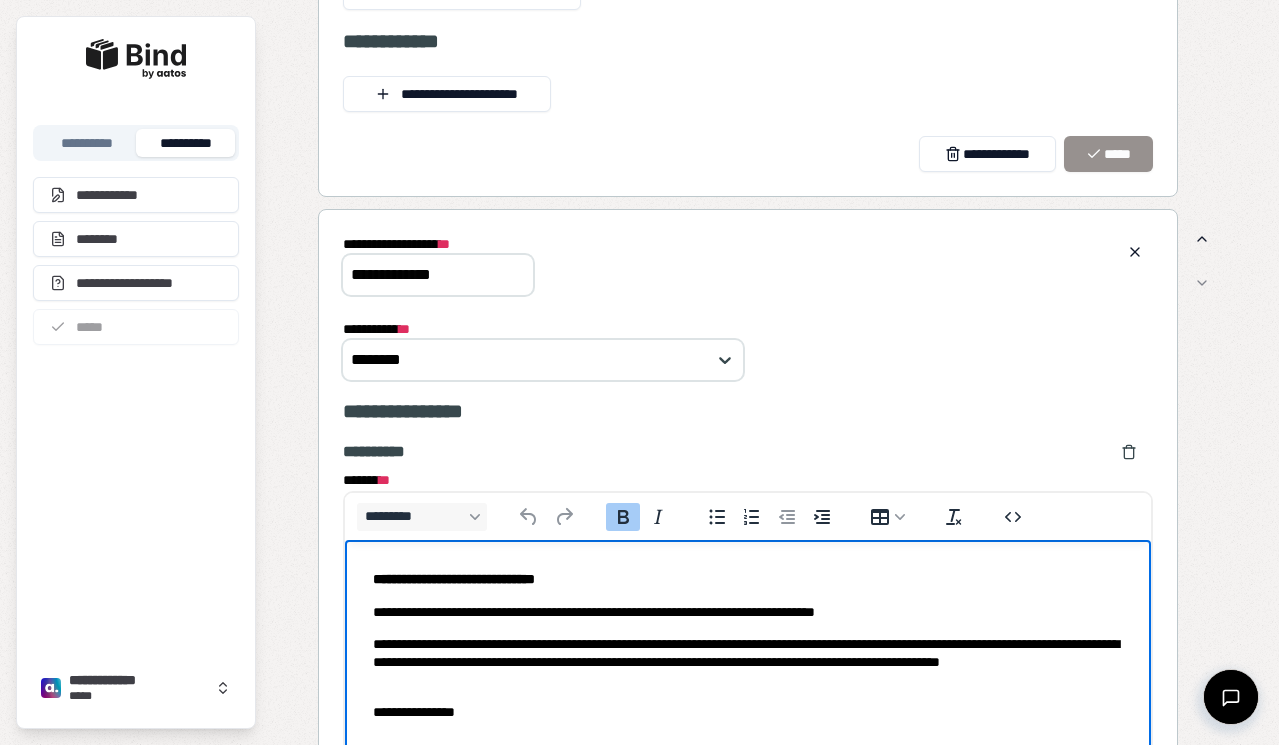 type 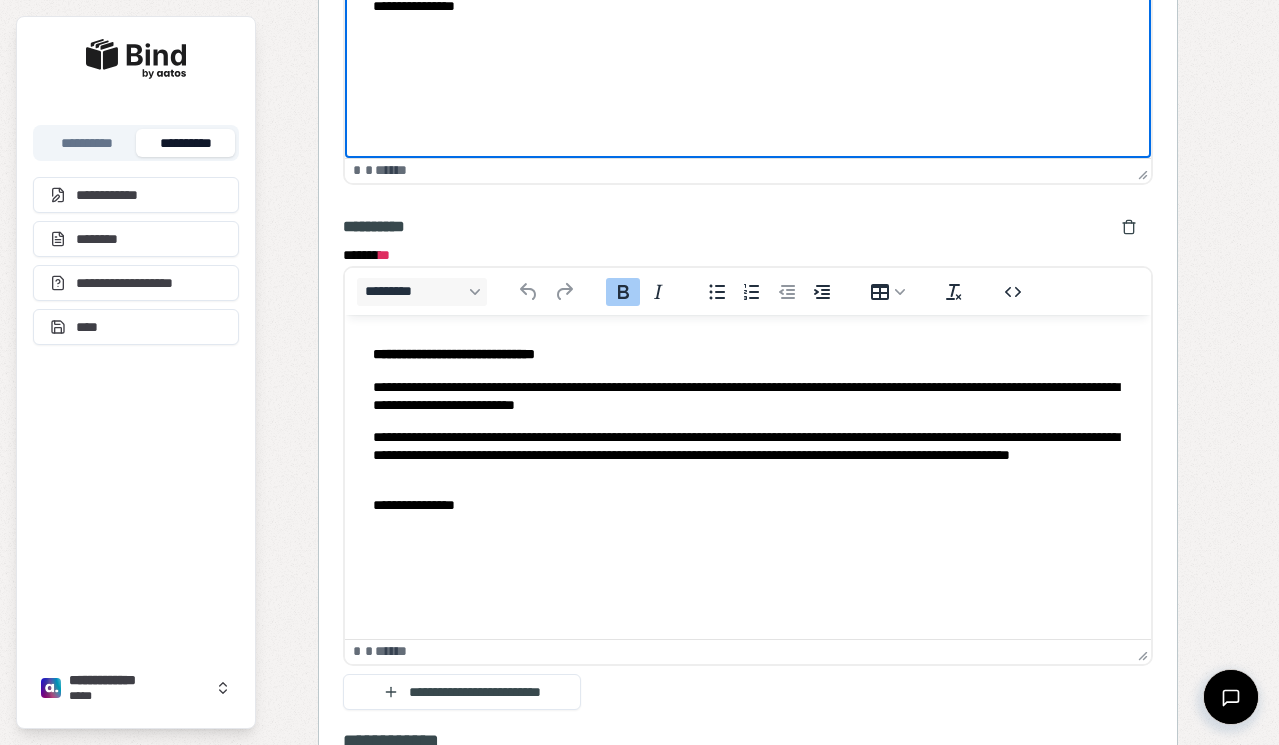 scroll, scrollTop: 2987, scrollLeft: 0, axis: vertical 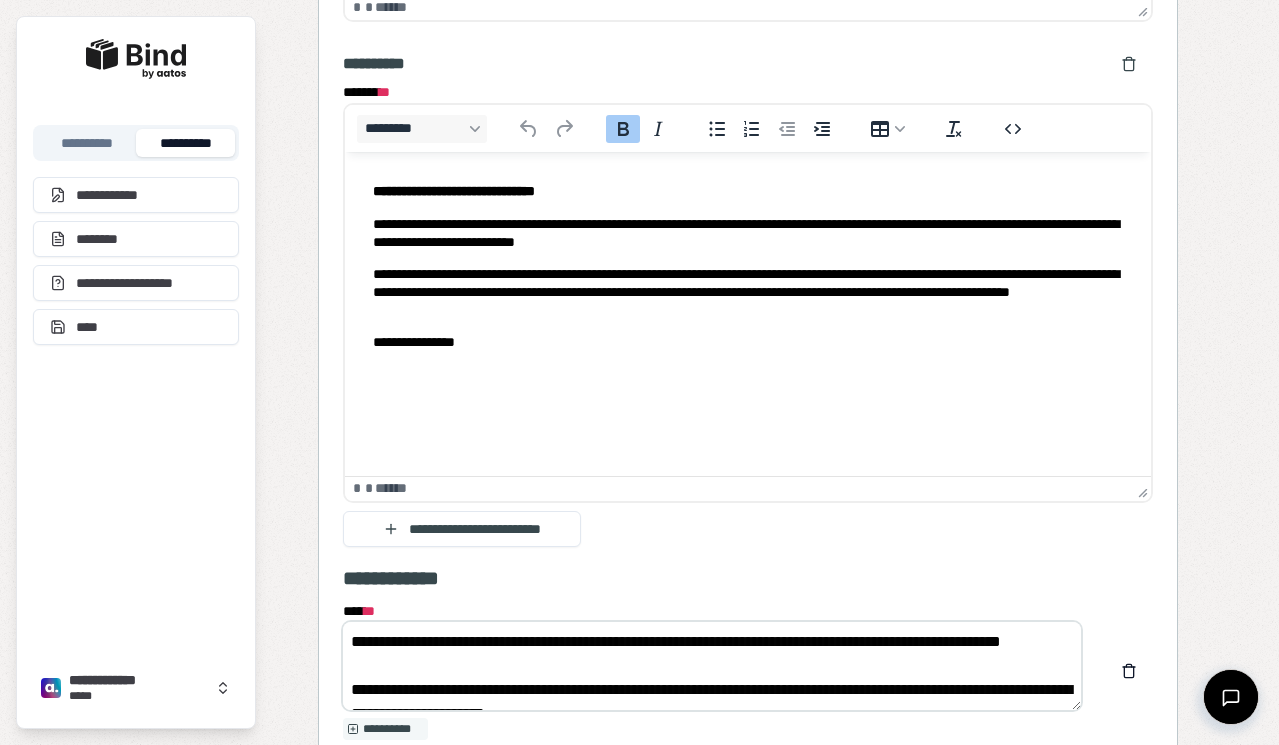 click on "**********" at bounding box center (453, 191) 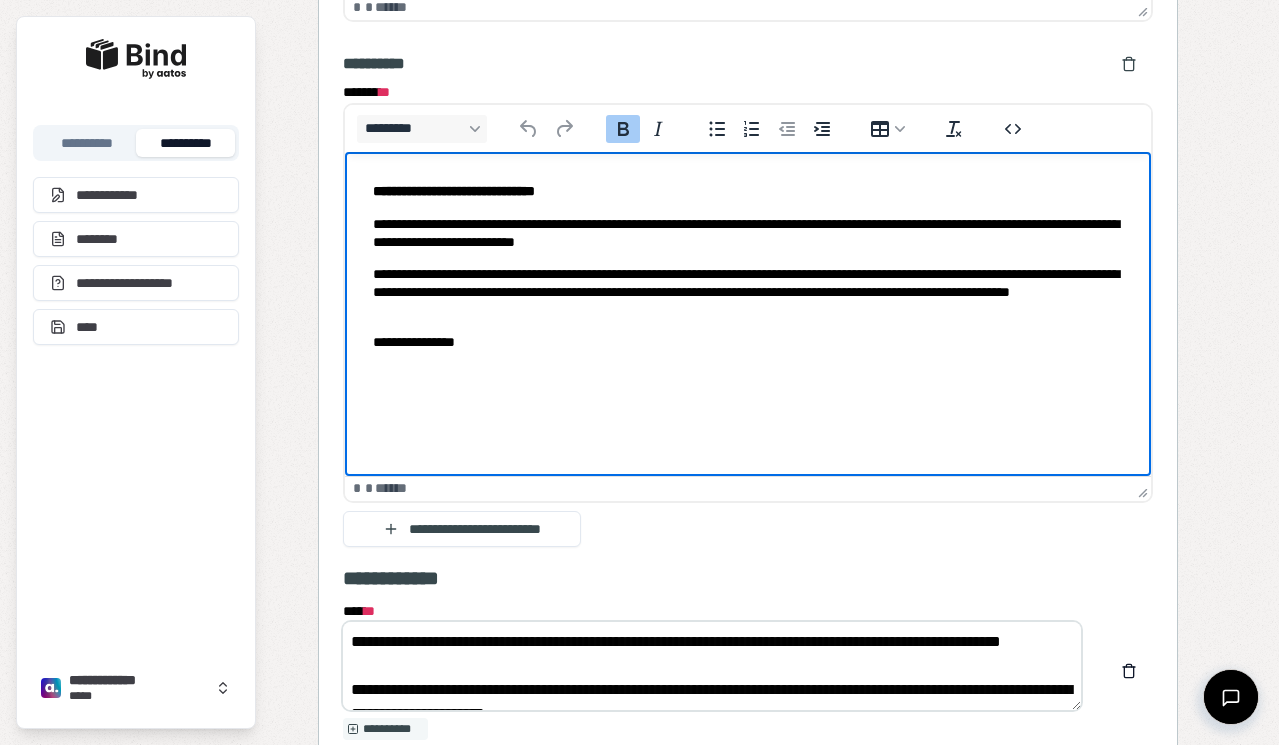 type 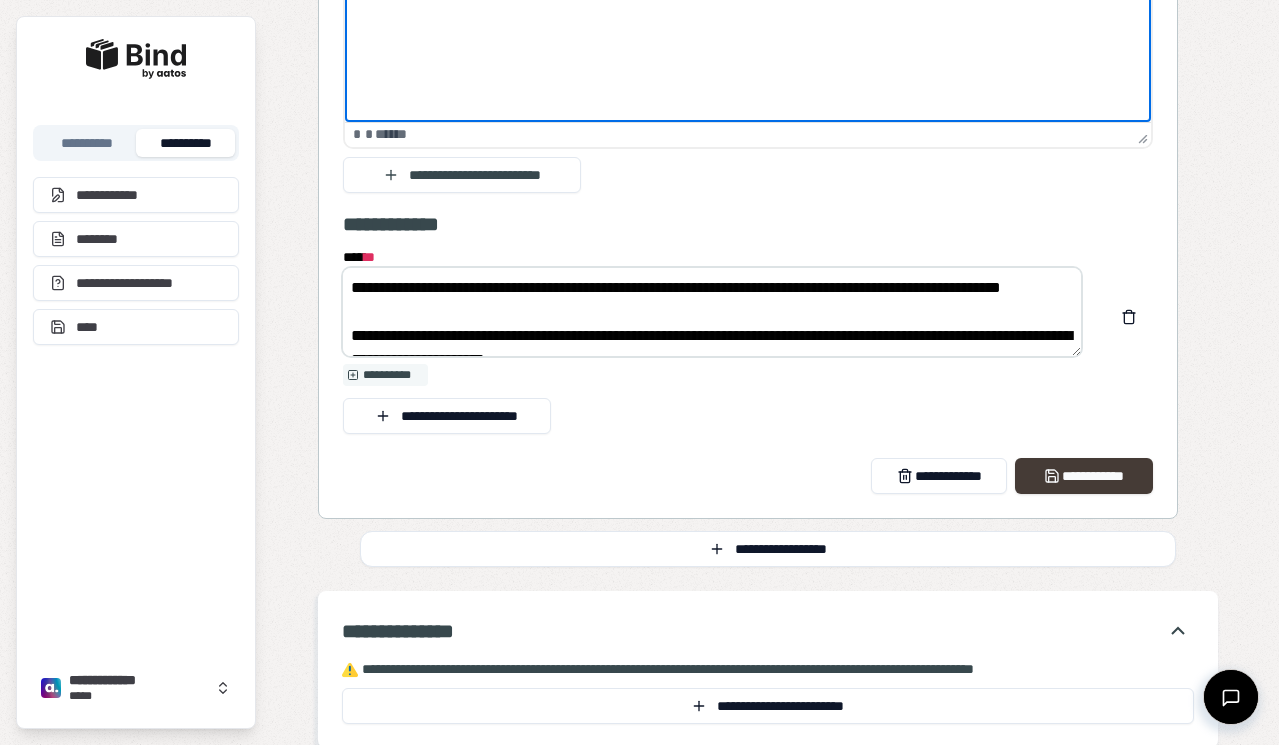 scroll, scrollTop: 3340, scrollLeft: 0, axis: vertical 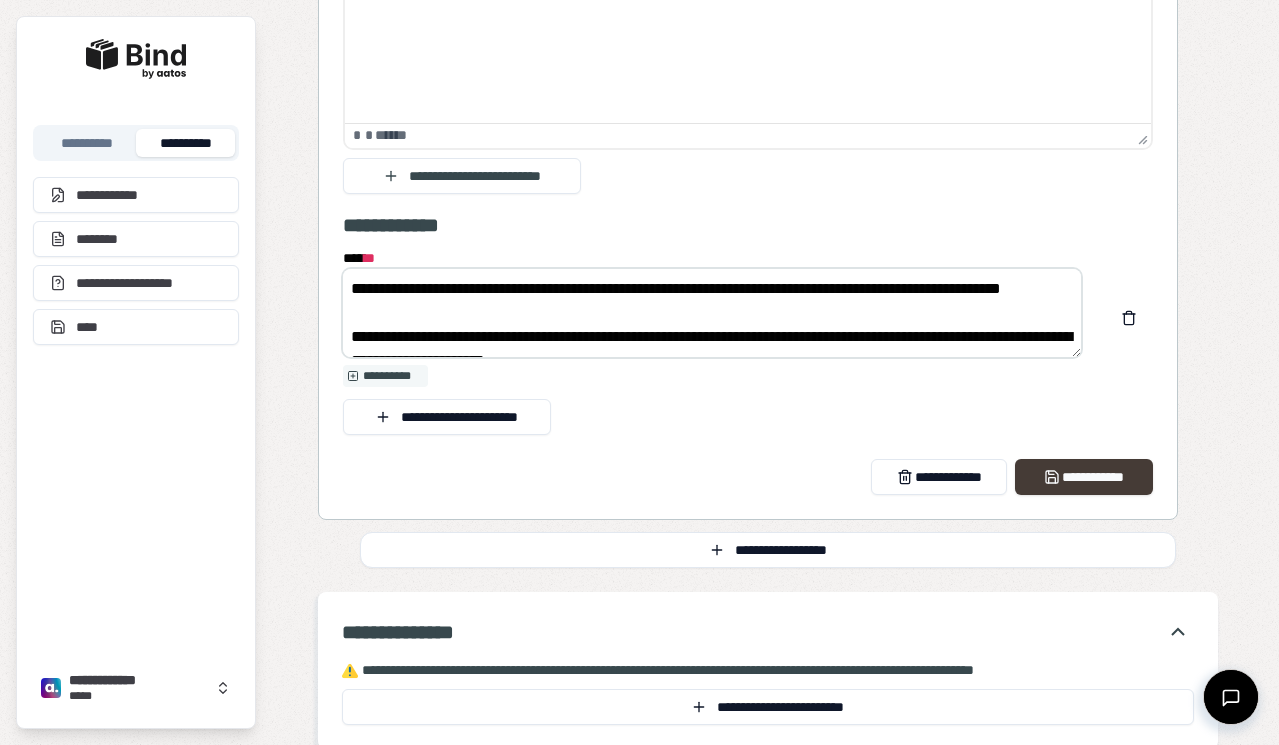 click on "**********" at bounding box center [1083, 477] 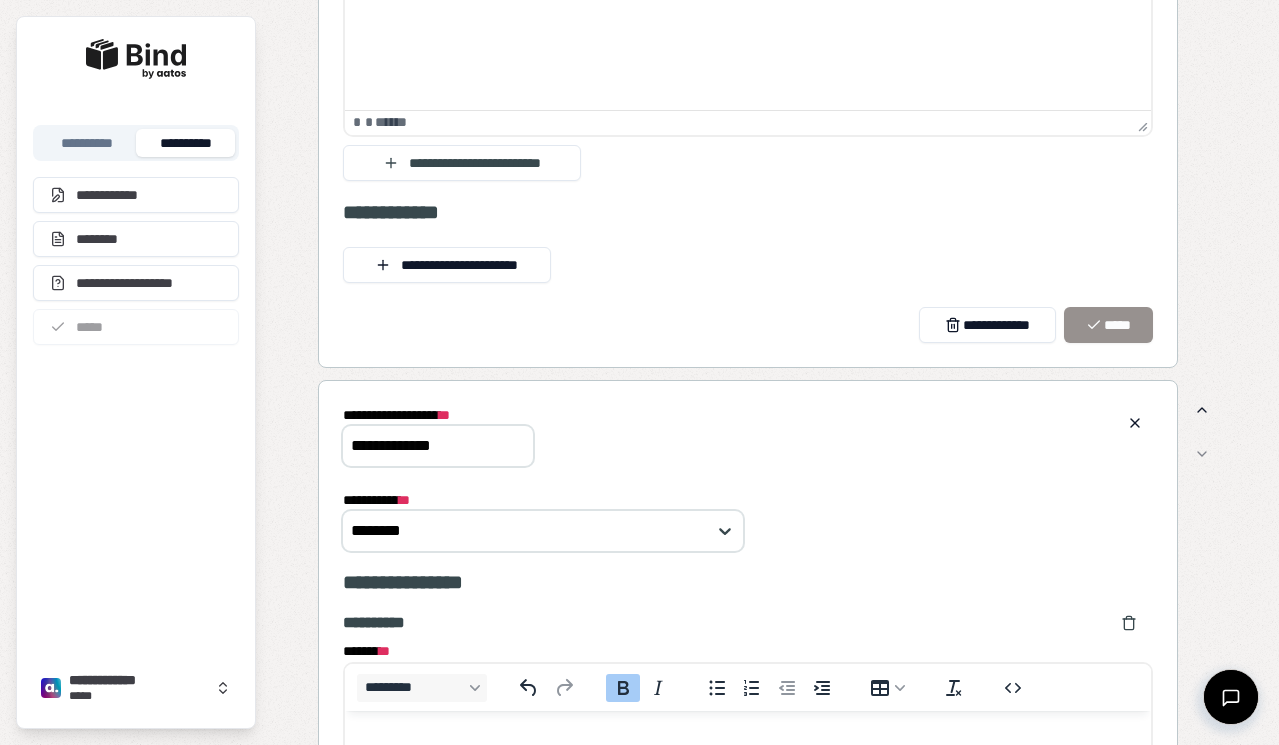 scroll, scrollTop: 1852, scrollLeft: 0, axis: vertical 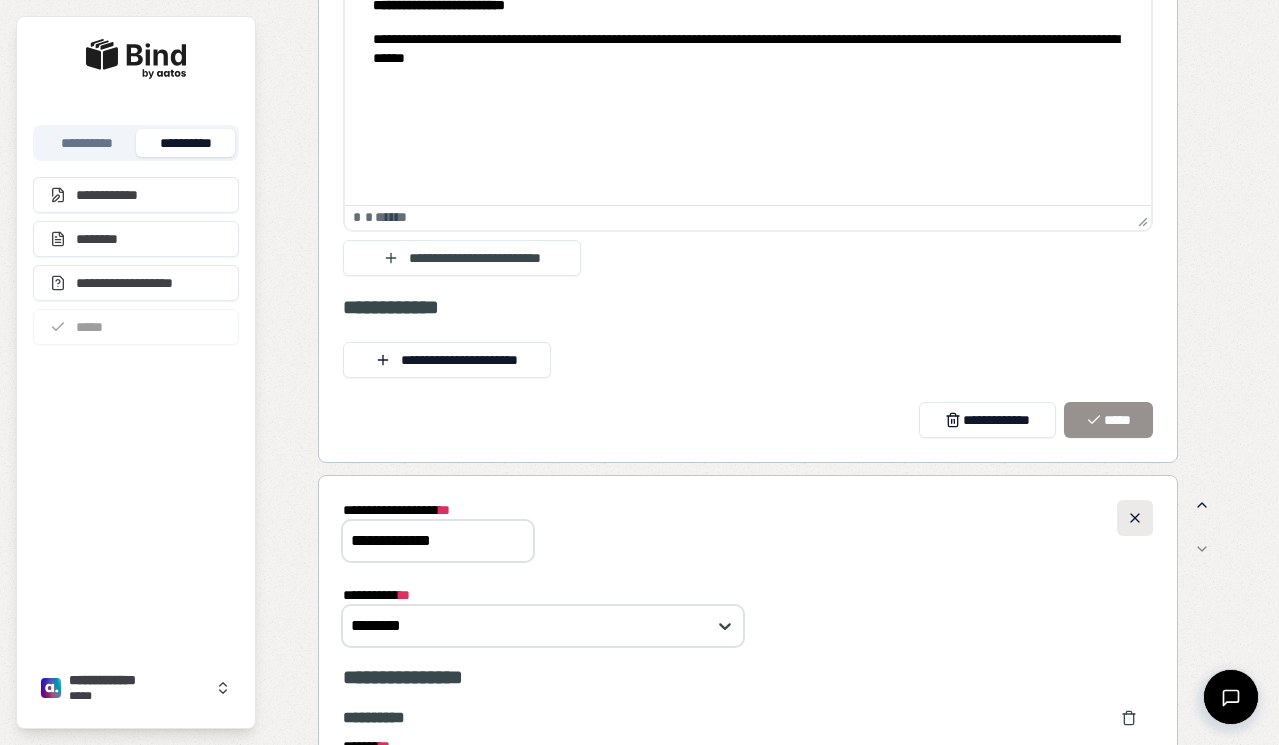 click at bounding box center [1135, 518] 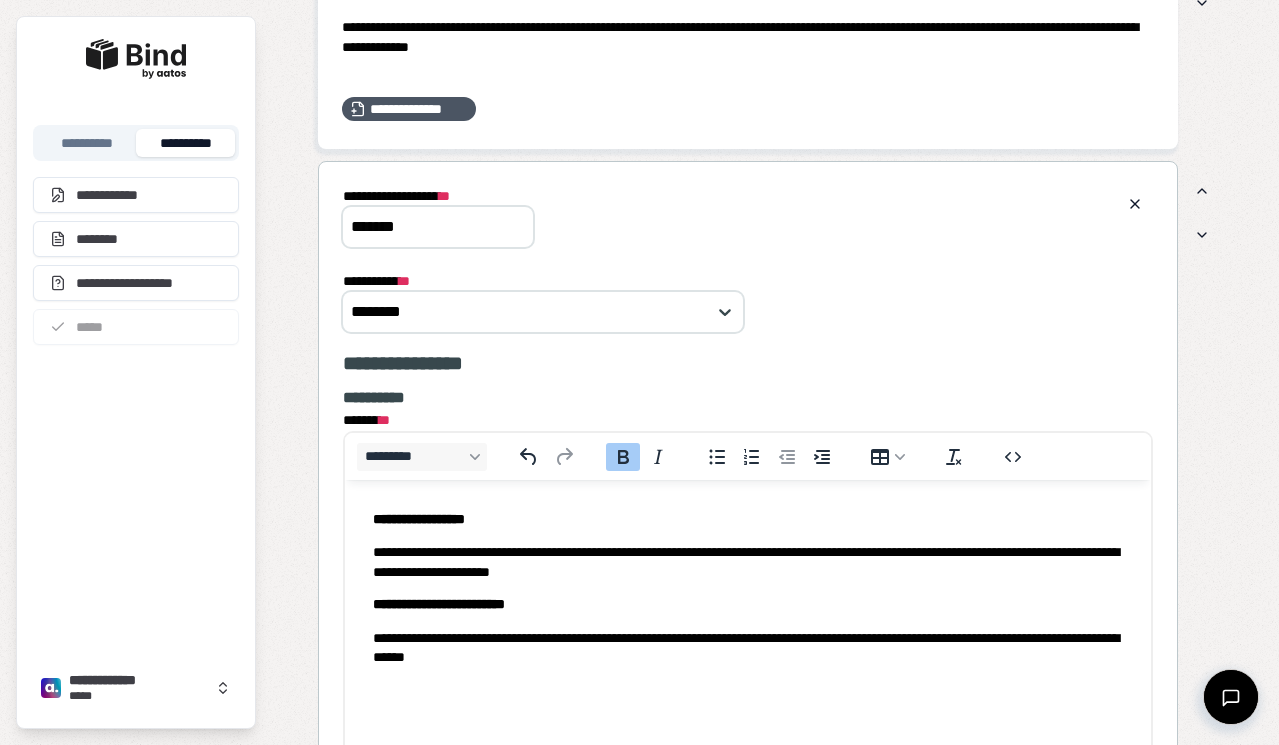 scroll, scrollTop: 1003, scrollLeft: 0, axis: vertical 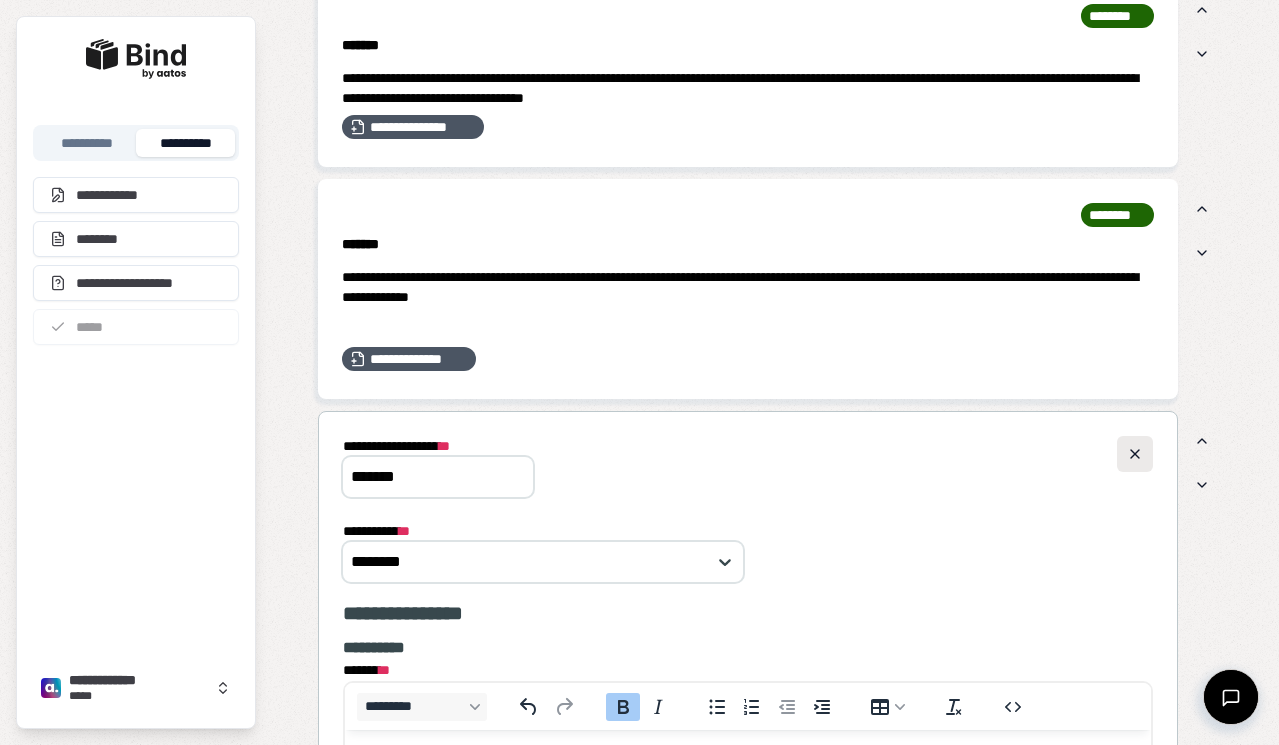 click at bounding box center (1135, 454) 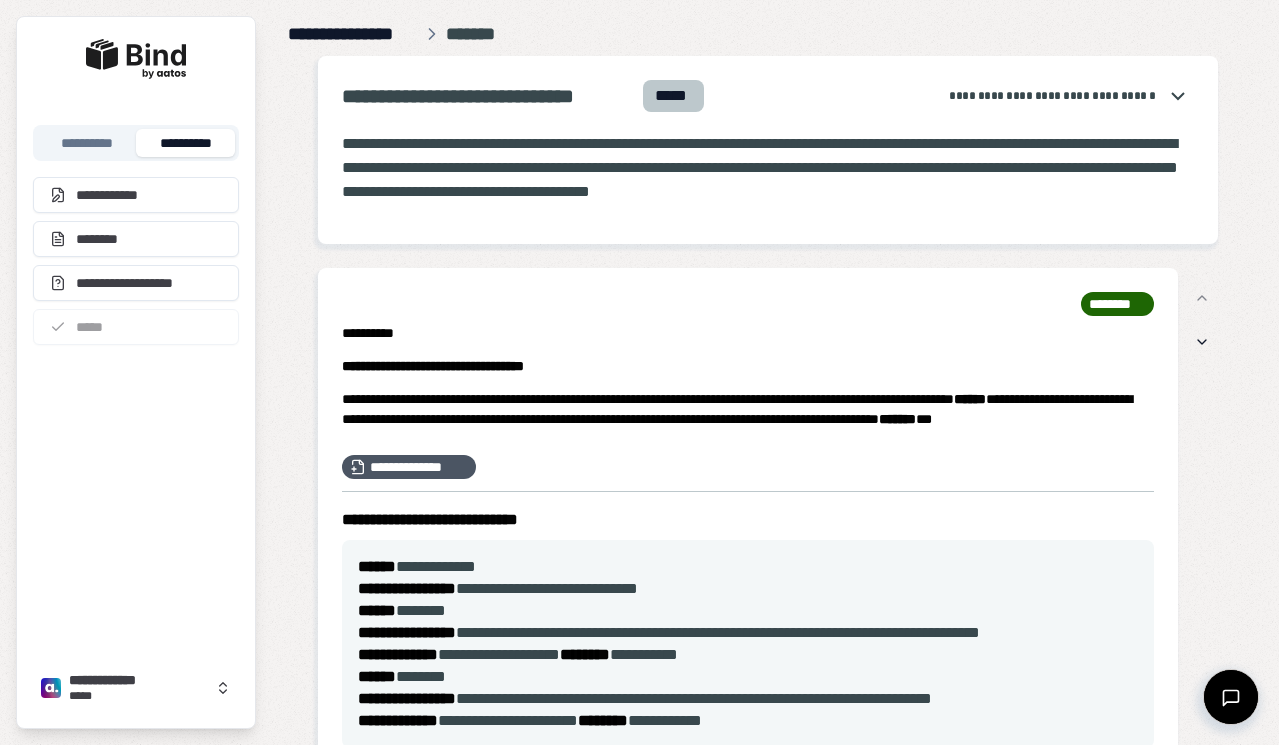 scroll, scrollTop: 0, scrollLeft: 0, axis: both 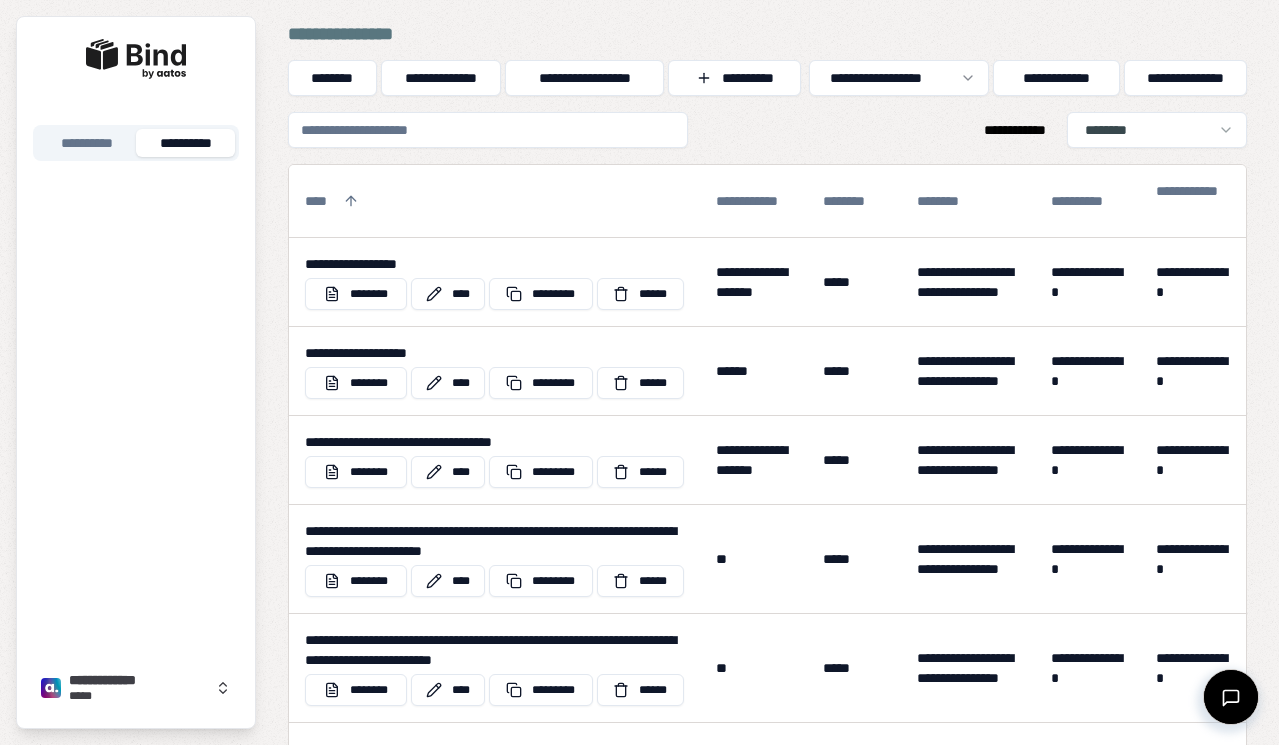 click at bounding box center (488, 130) 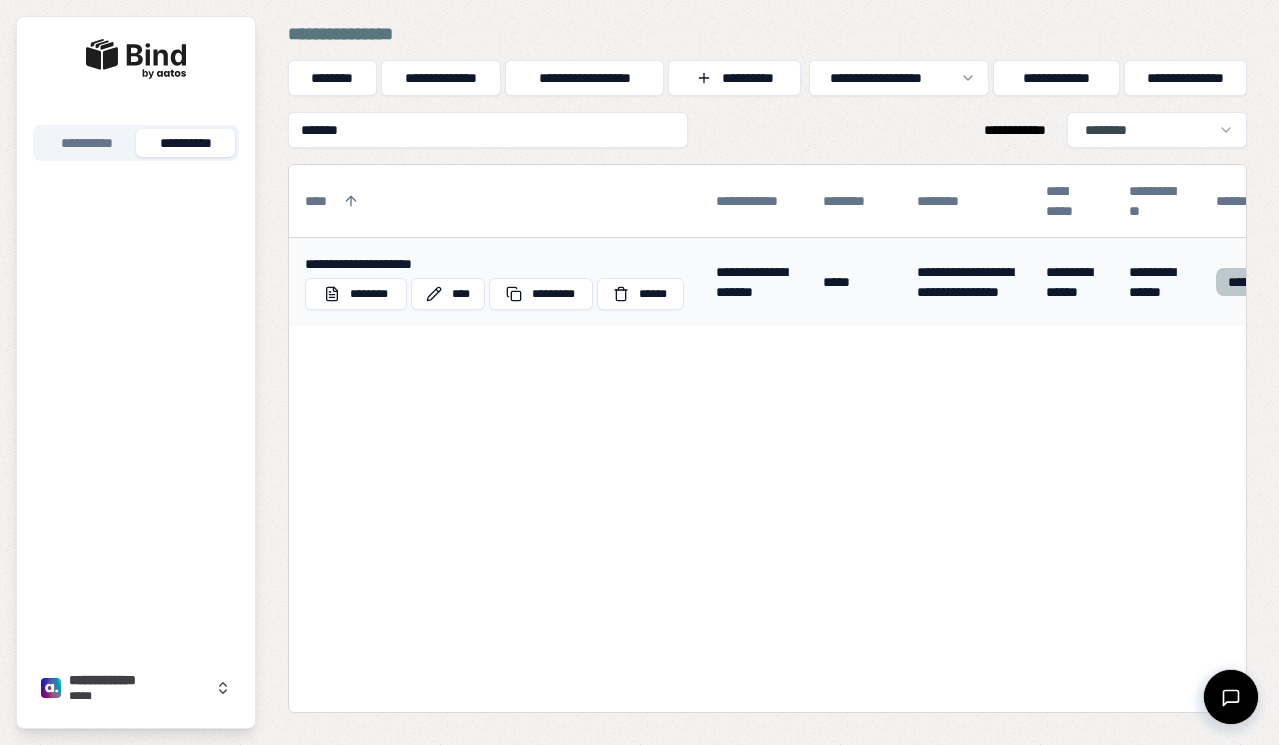 type on "*******" 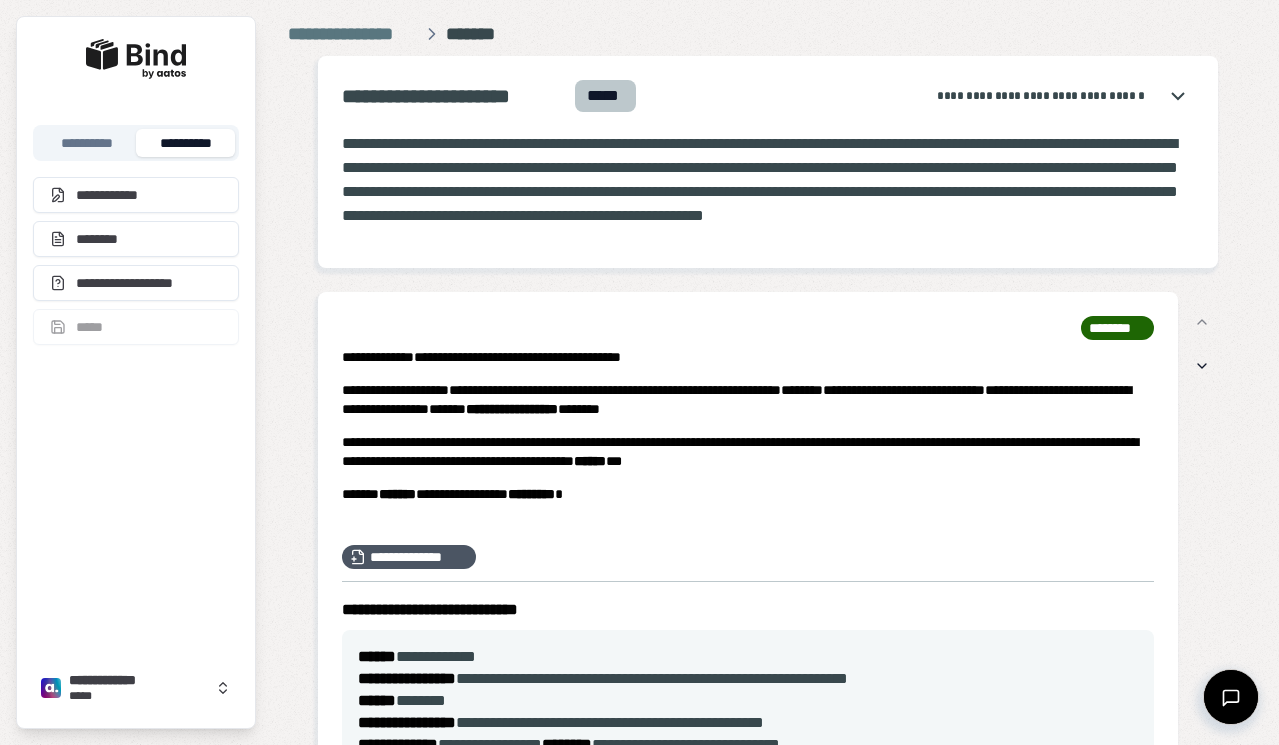 scroll, scrollTop: 0, scrollLeft: 0, axis: both 